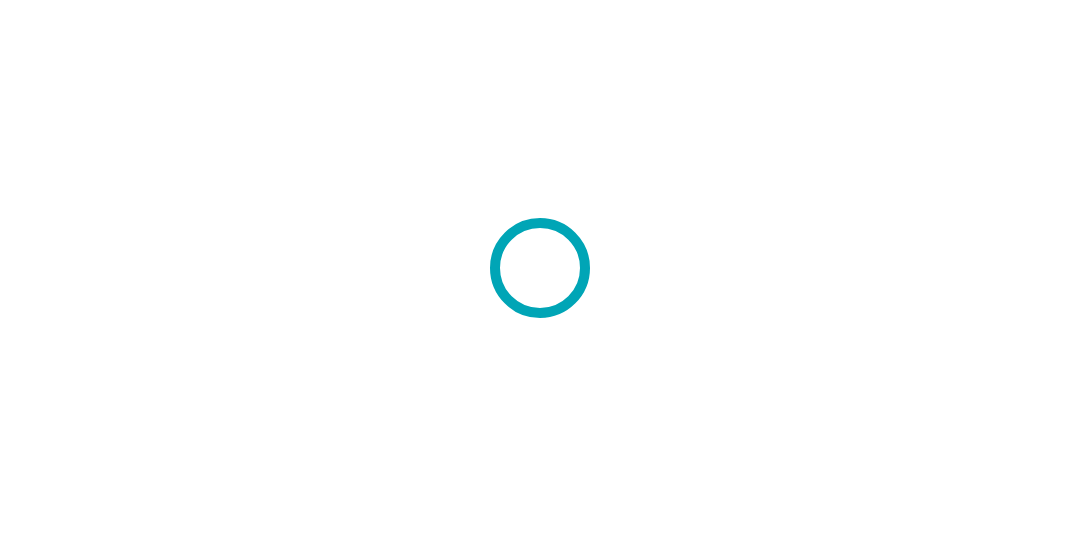 scroll, scrollTop: 0, scrollLeft: 0, axis: both 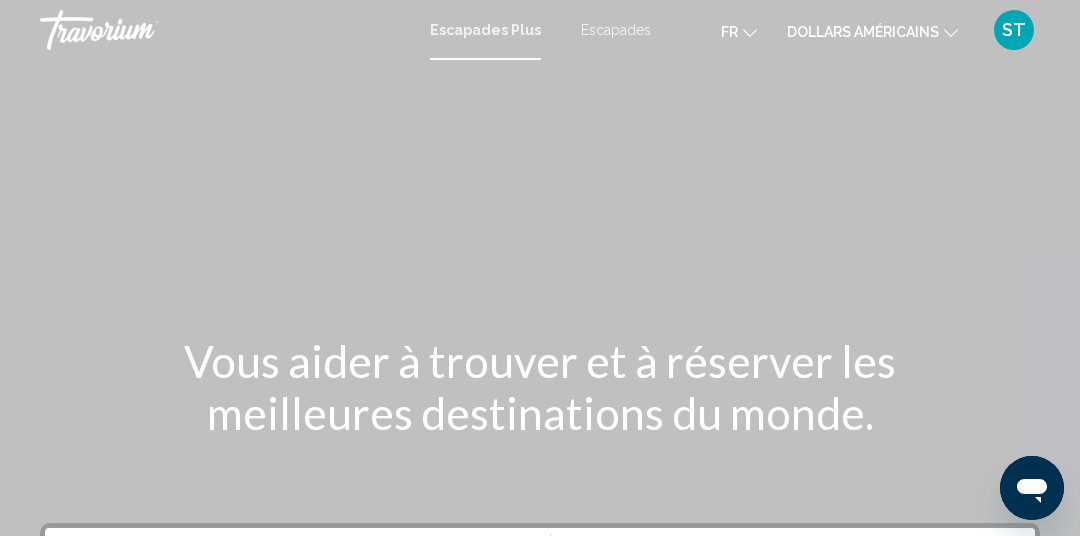click on "Escapades" at bounding box center [616, 30] 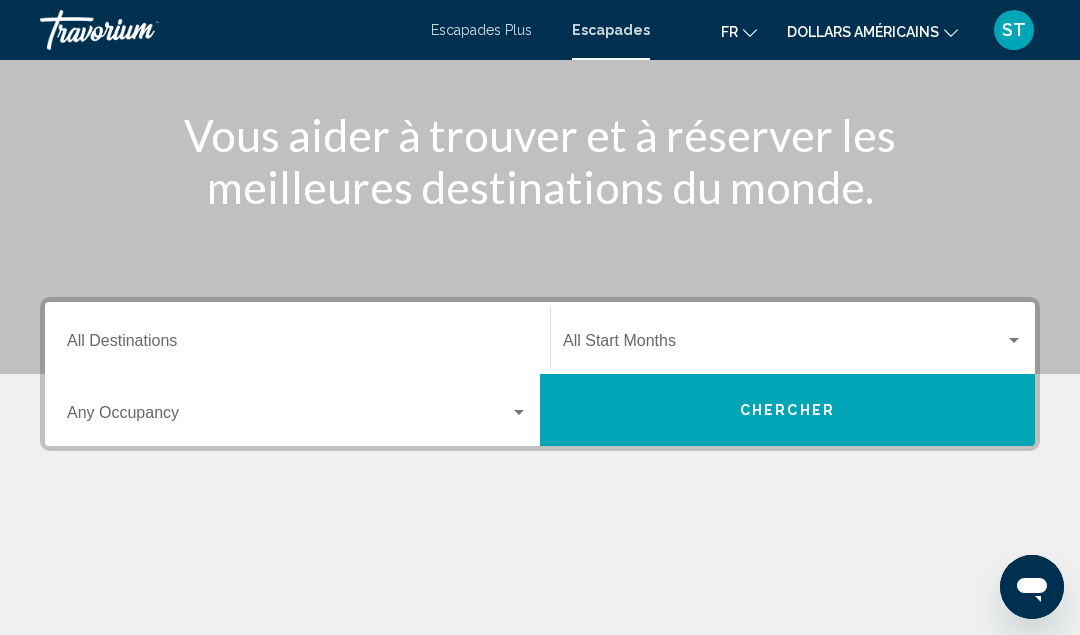 click on "Destination All Destinations" at bounding box center (297, 345) 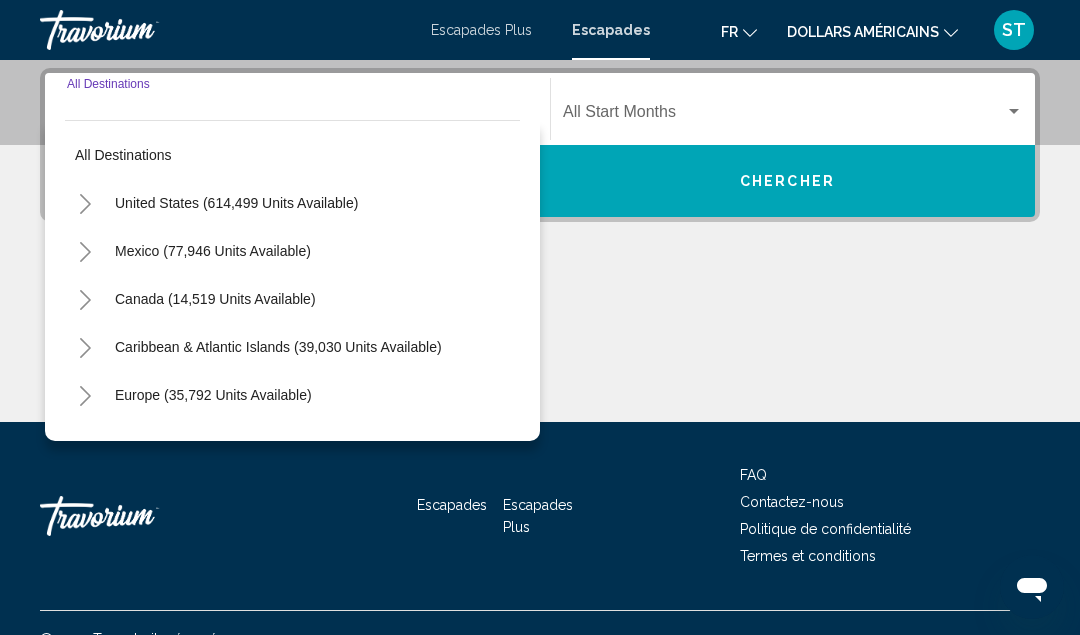scroll, scrollTop: 457, scrollLeft: 0, axis: vertical 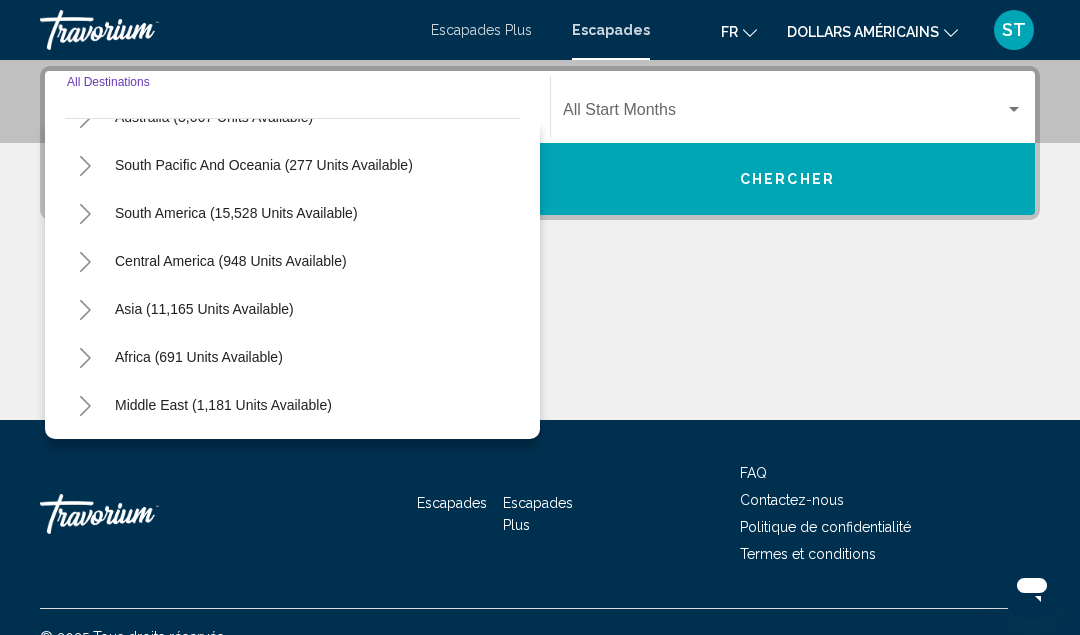 click on "Asia (11,165 units available)" at bounding box center [199, 357] 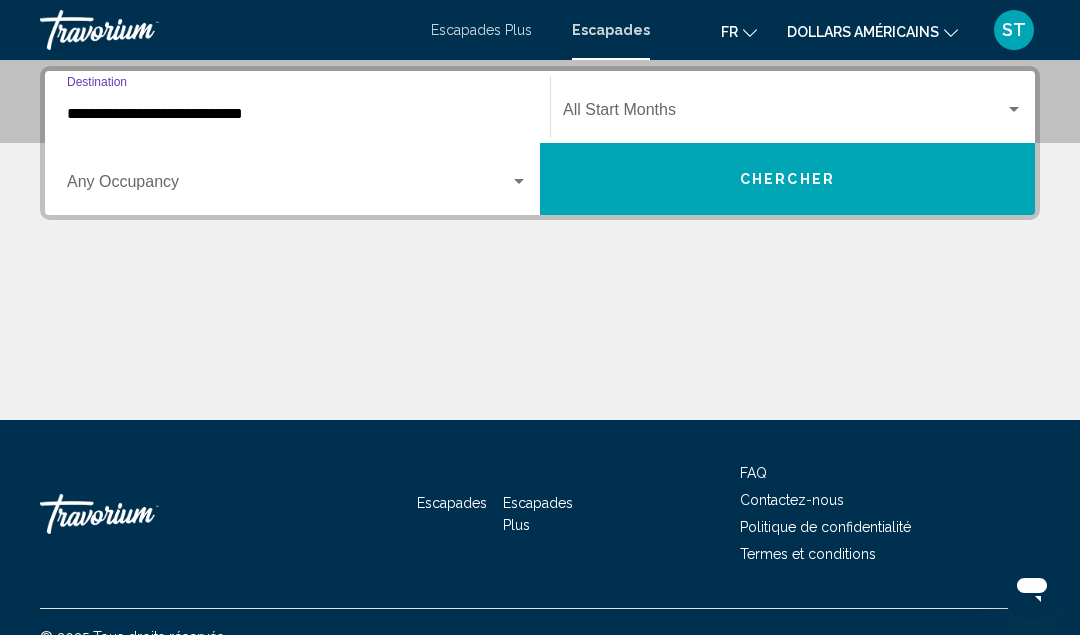 click at bounding box center (784, 114) 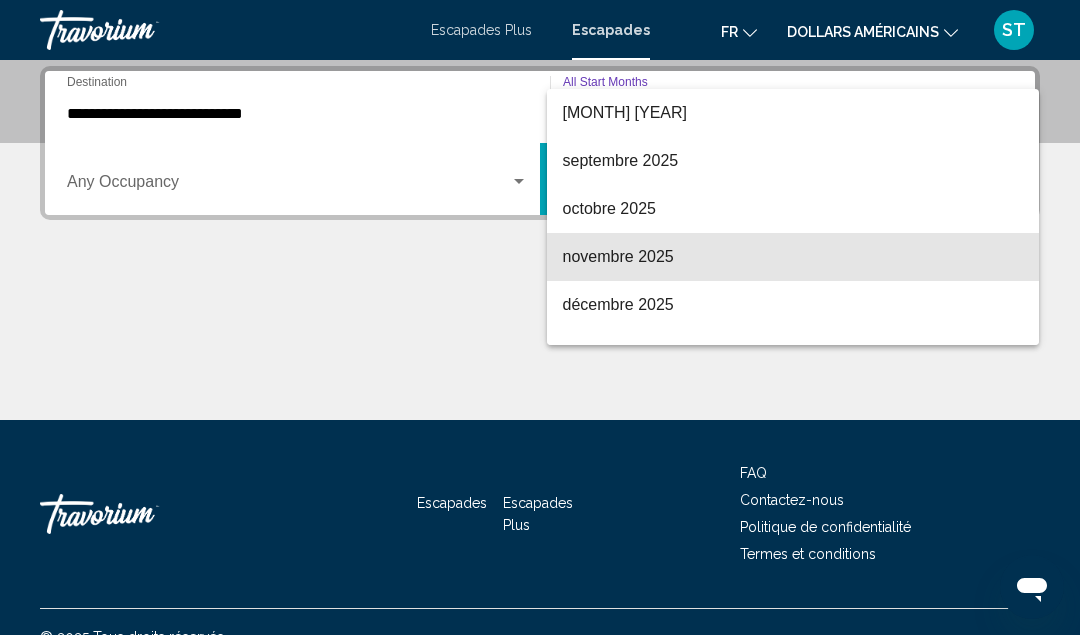 scroll, scrollTop: 81, scrollLeft: 0, axis: vertical 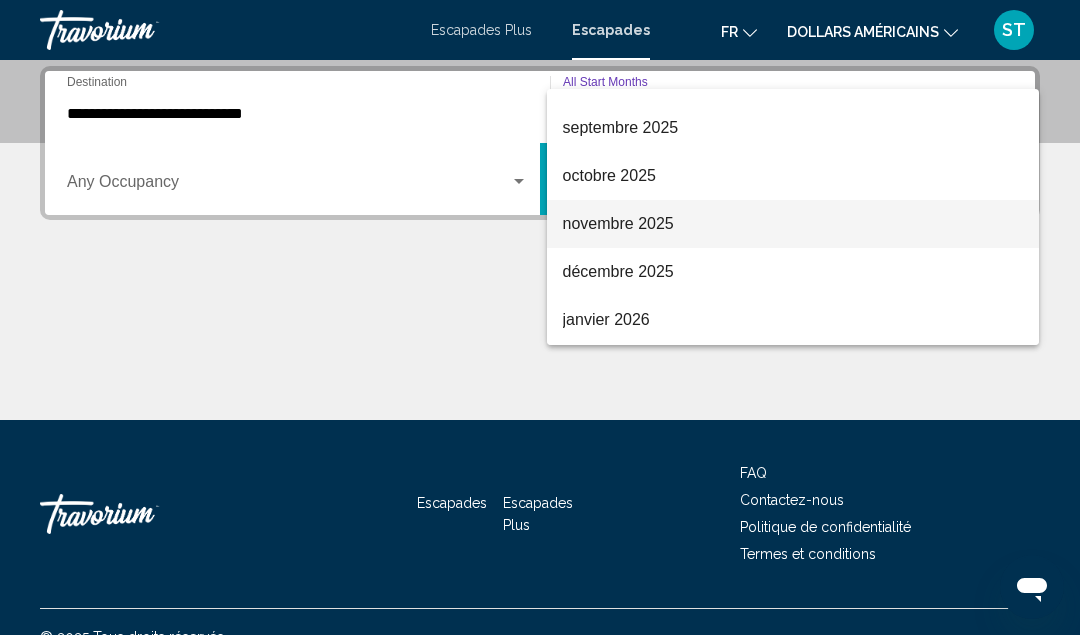 click on "novembre 2025" at bounding box center [618, 223] 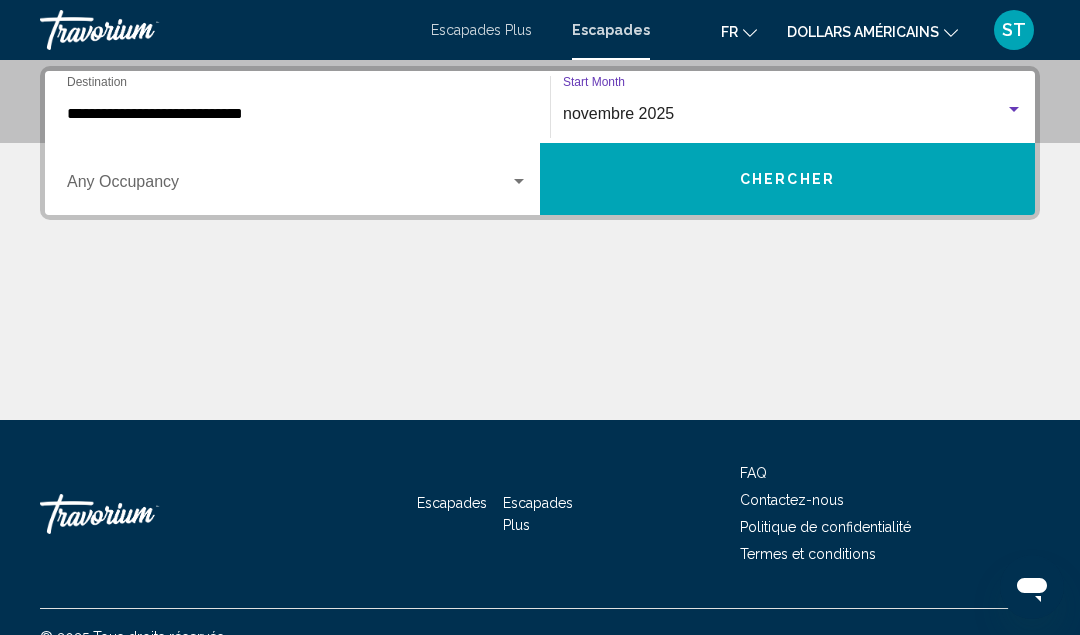 click on "**********" at bounding box center (297, 114) 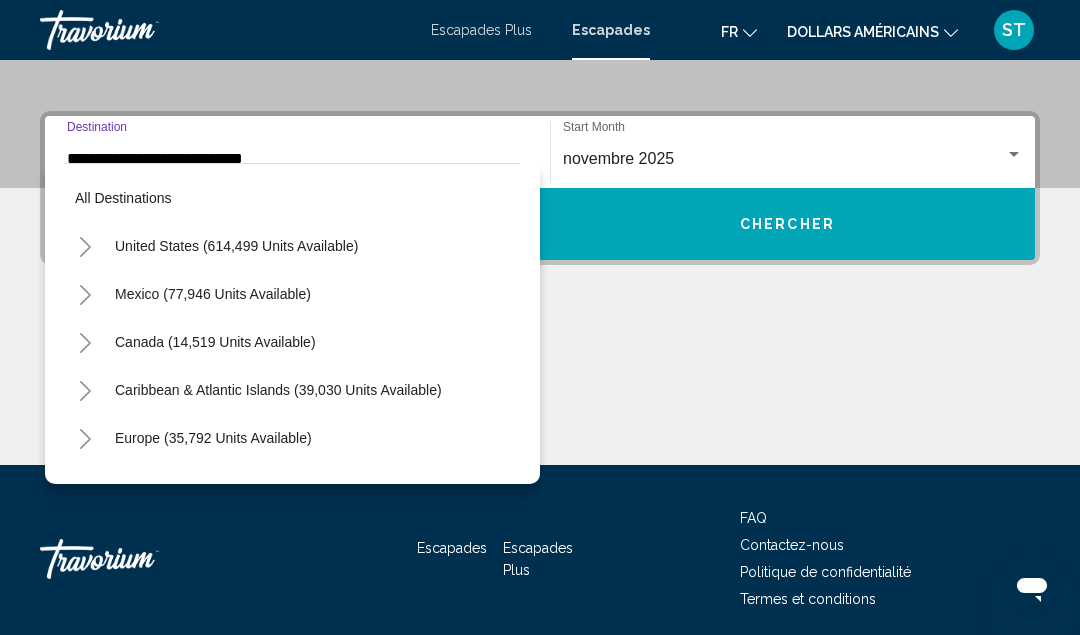 scroll, scrollTop: 358, scrollLeft: 0, axis: vertical 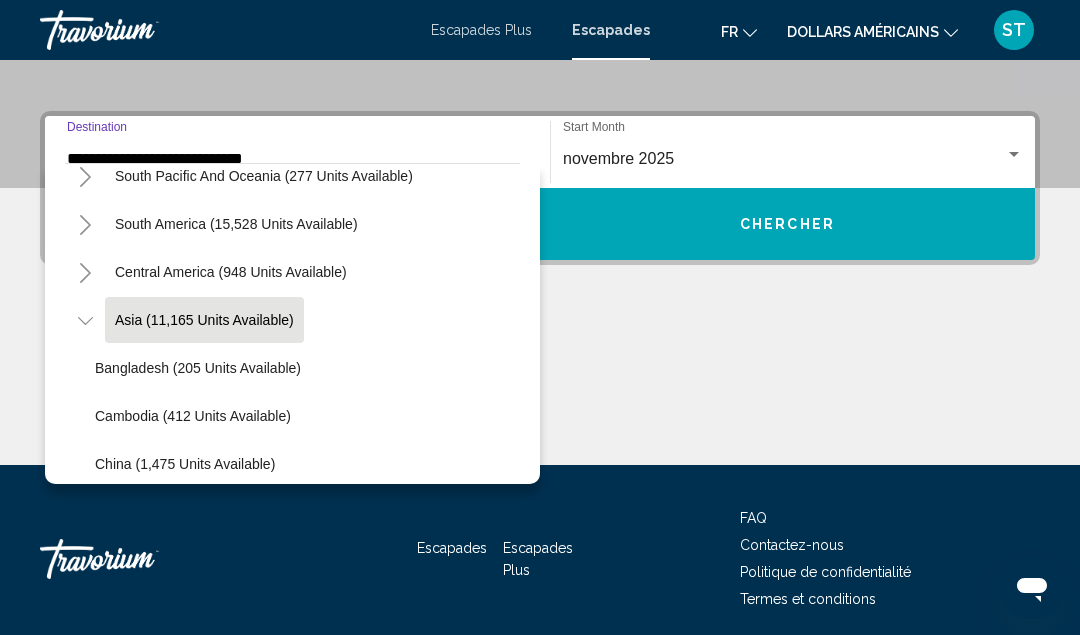 click on "novembre 2025" at bounding box center (784, 159) 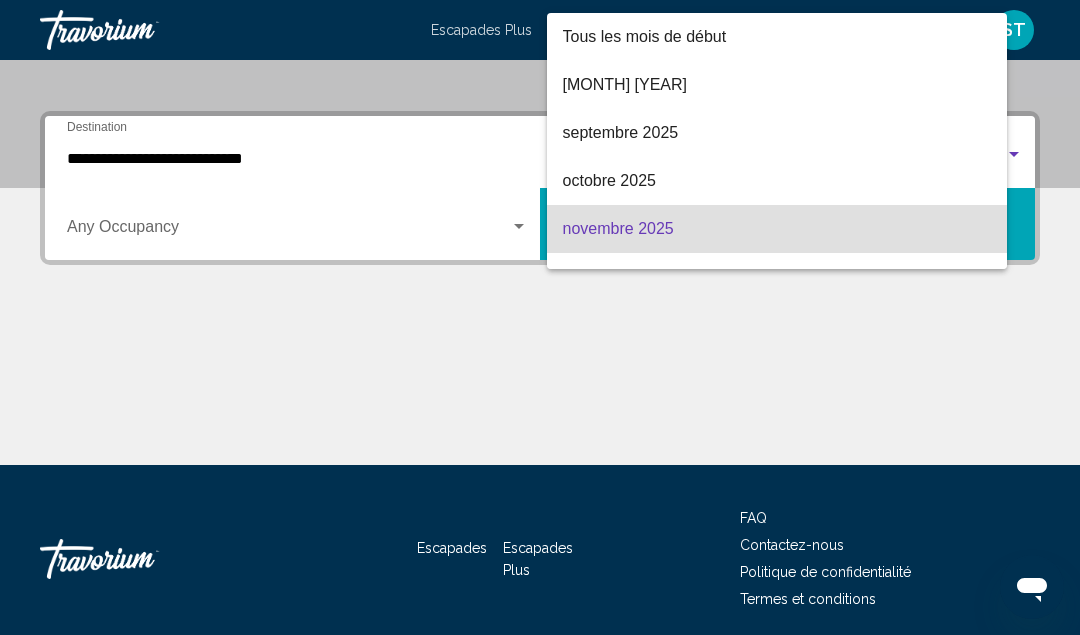 scroll, scrollTop: 457, scrollLeft: 0, axis: vertical 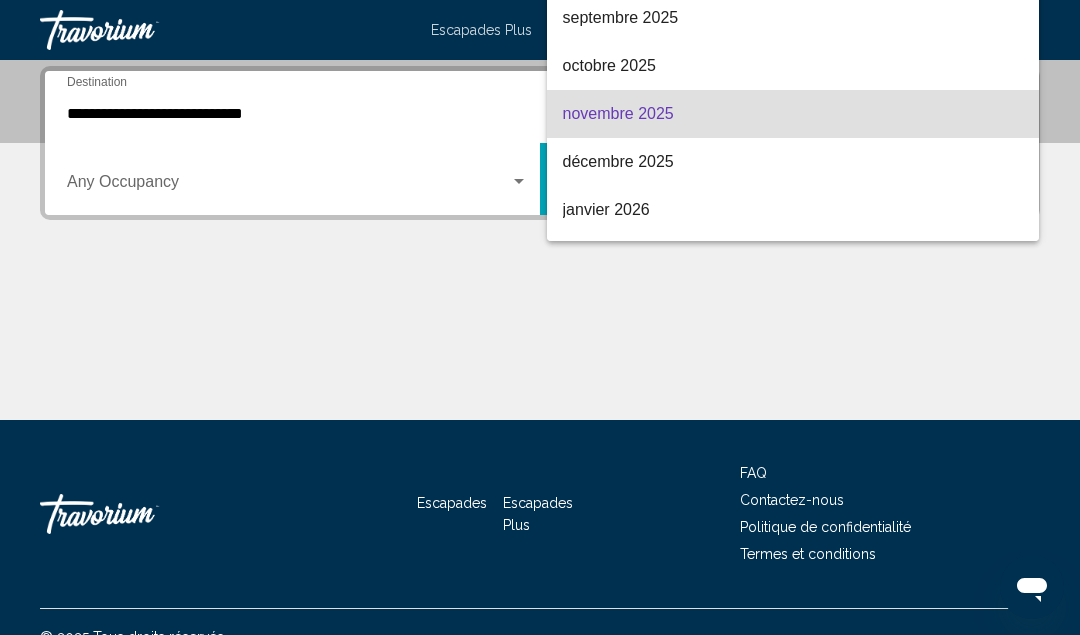 click on "novembre 2025" at bounding box center (793, 114) 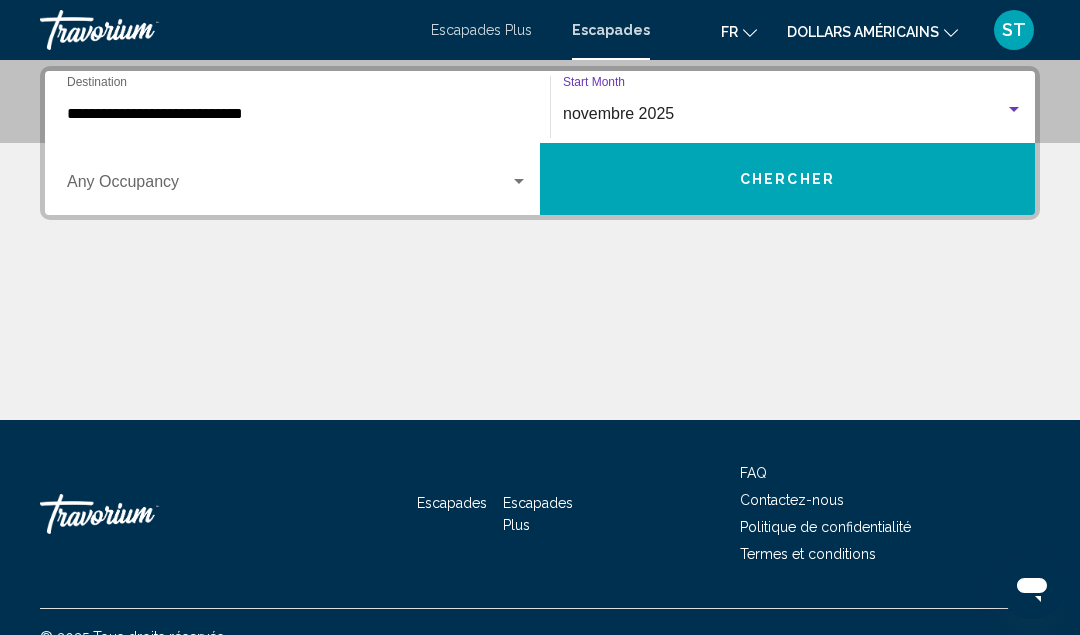 click at bounding box center [288, 186] 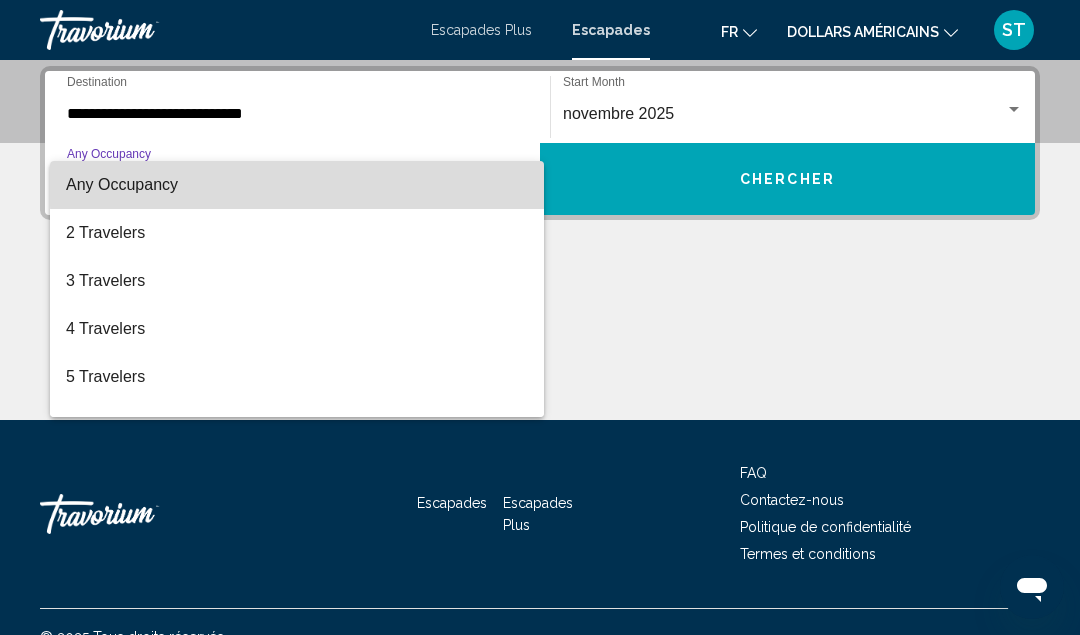 click on "Any Occupancy" at bounding box center [297, 185] 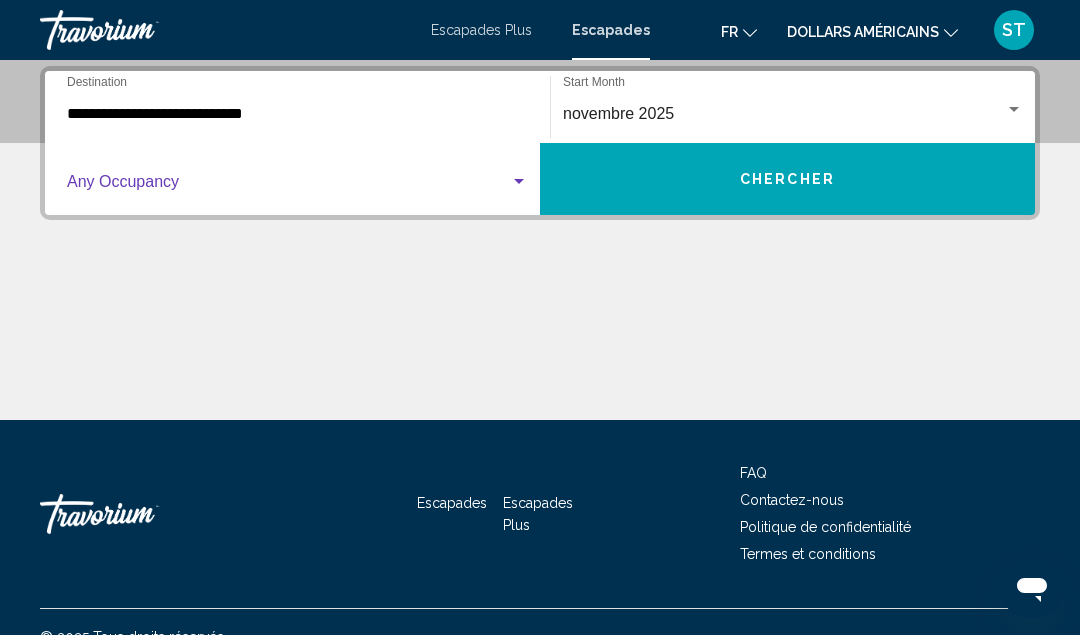 click at bounding box center (288, 186) 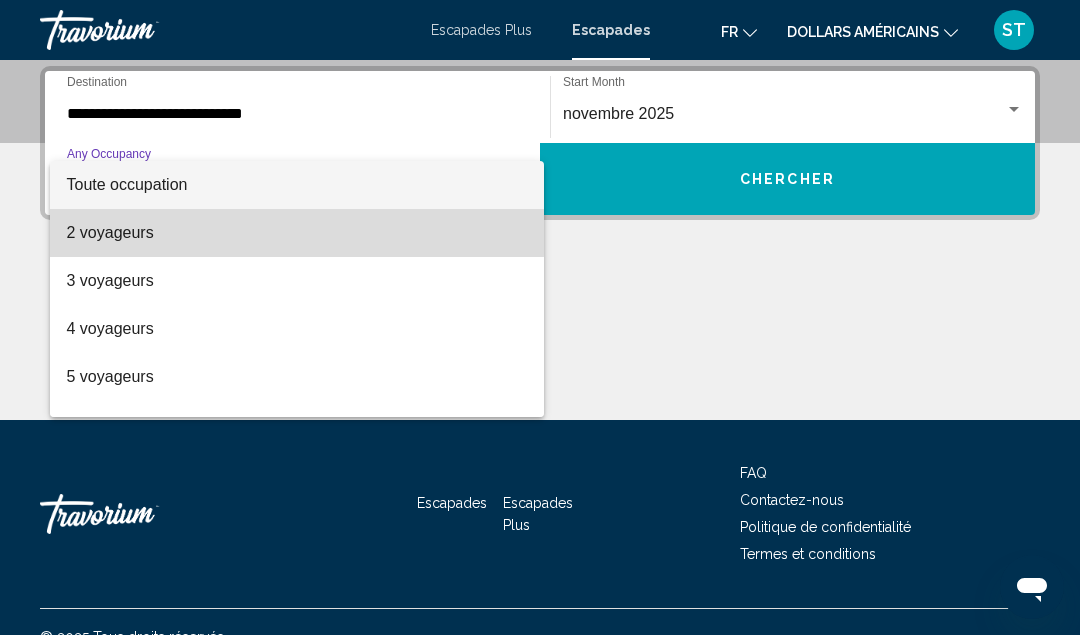 click on "2 voyageurs" at bounding box center (297, 233) 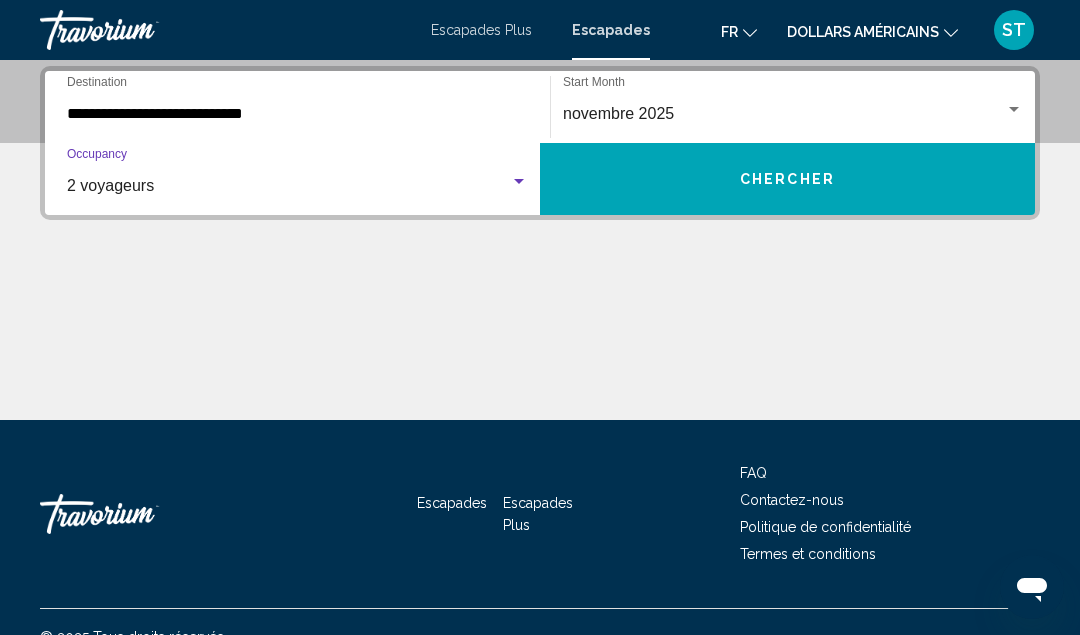 click on "**********" at bounding box center (297, 114) 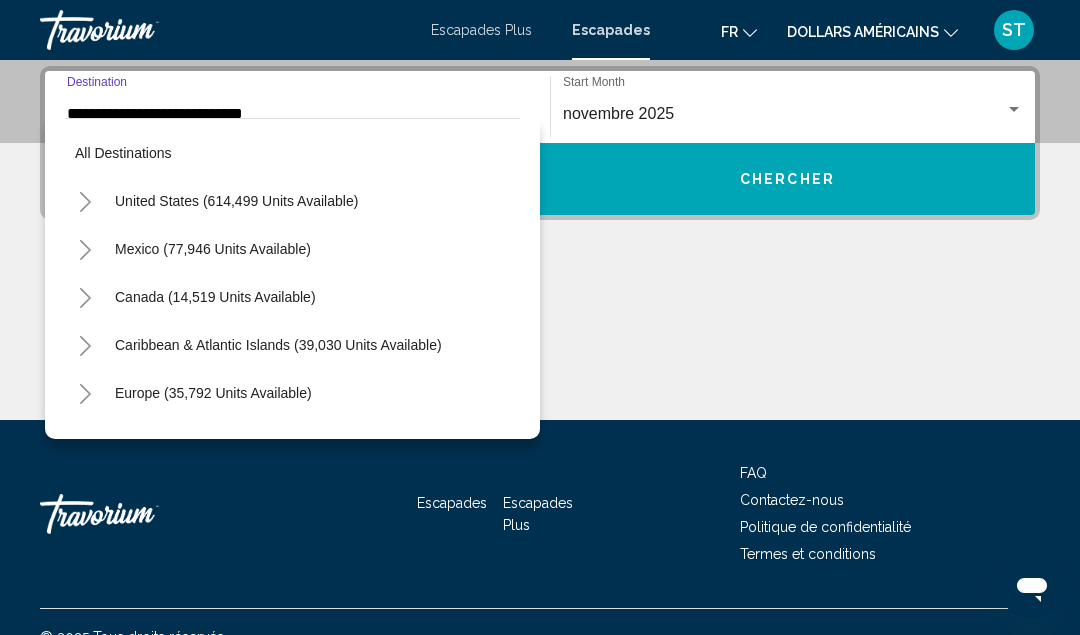scroll, scrollTop: 412, scrollLeft: 0, axis: vertical 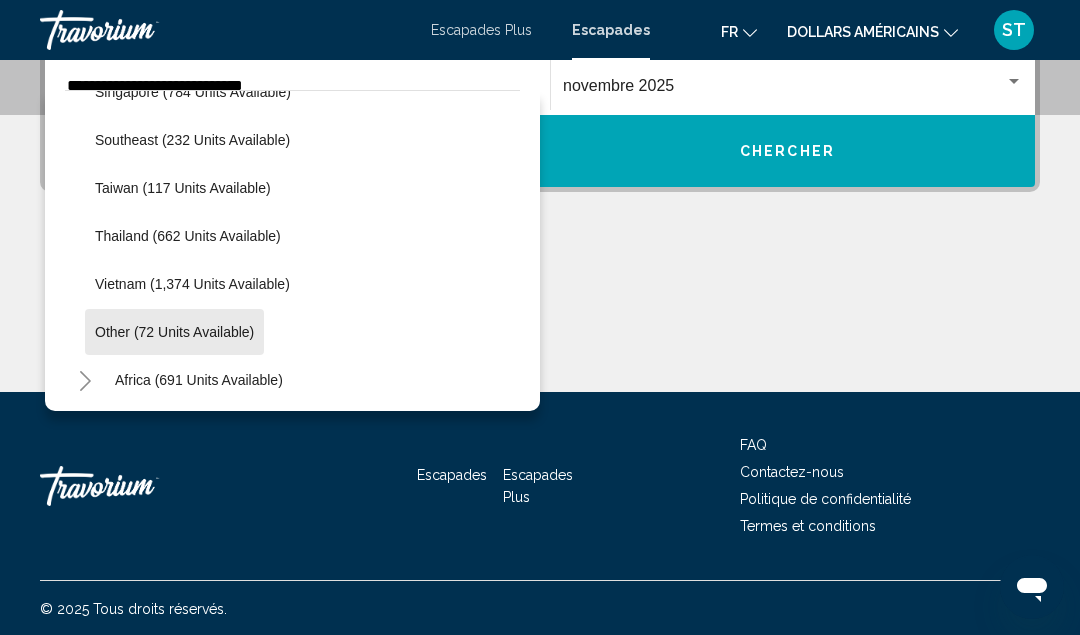 click on "Other (72 units available)" 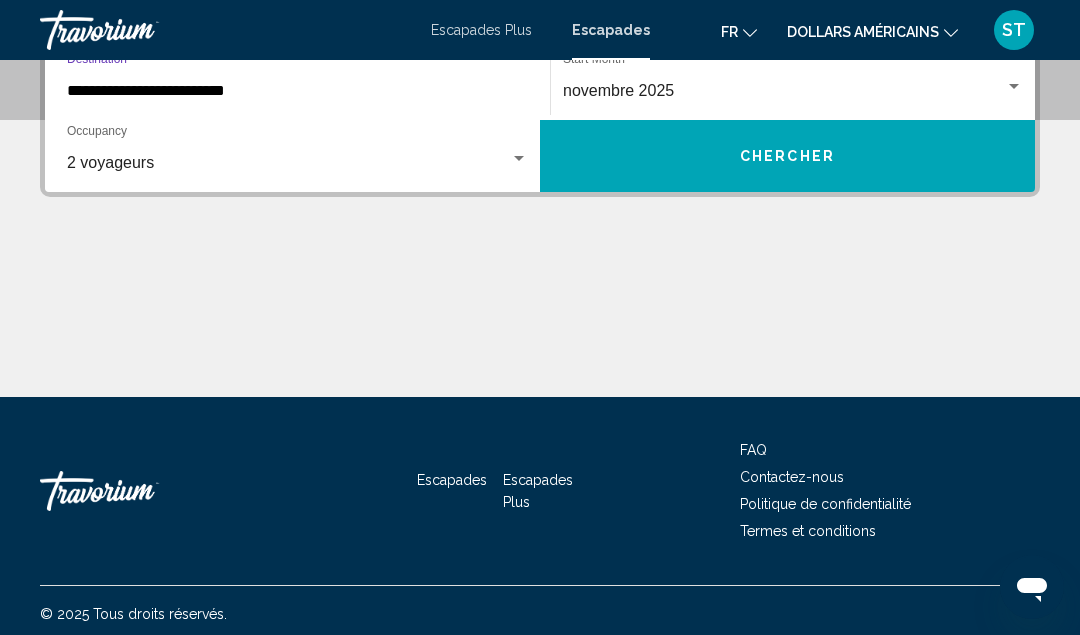 scroll, scrollTop: 457, scrollLeft: 0, axis: vertical 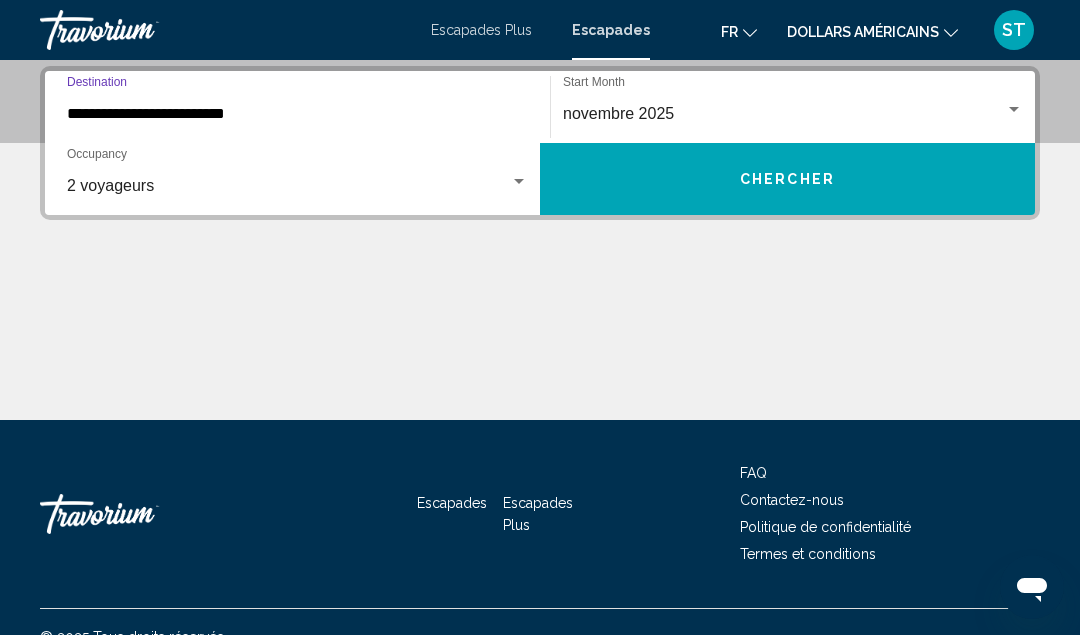 click on "Chercher" at bounding box center [787, 180] 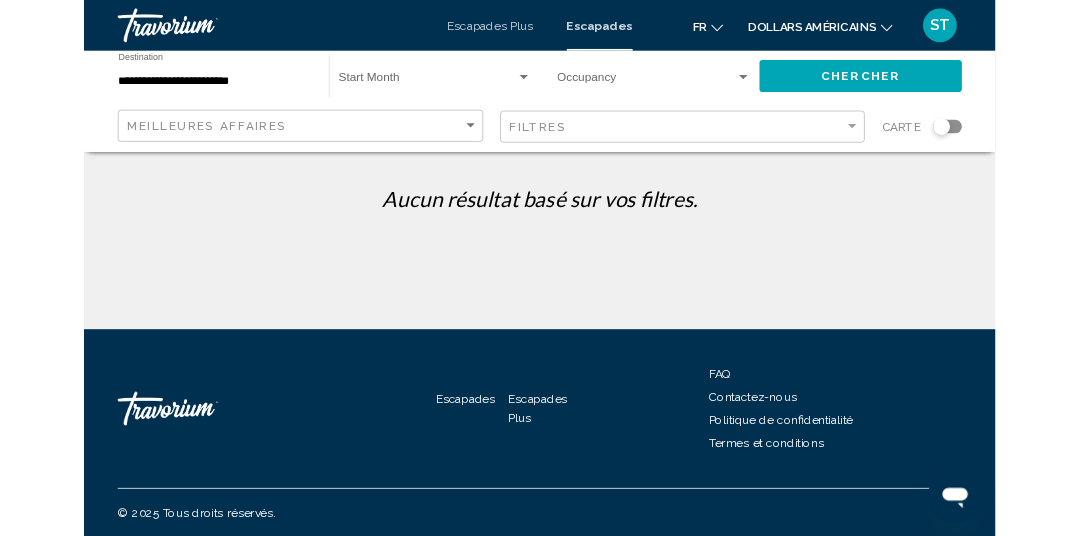 scroll, scrollTop: 0, scrollLeft: 0, axis: both 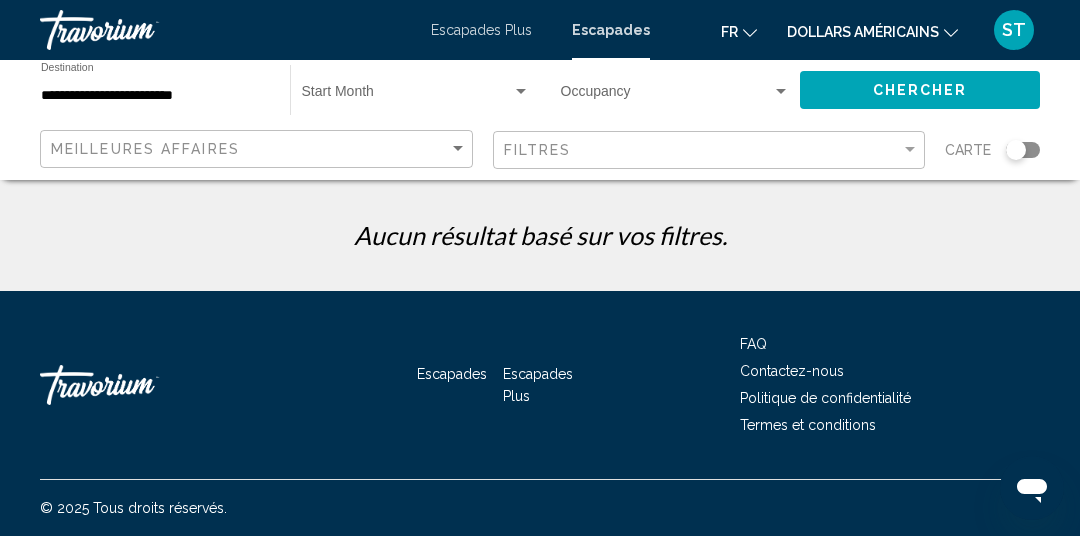 click at bounding box center [407, 96] 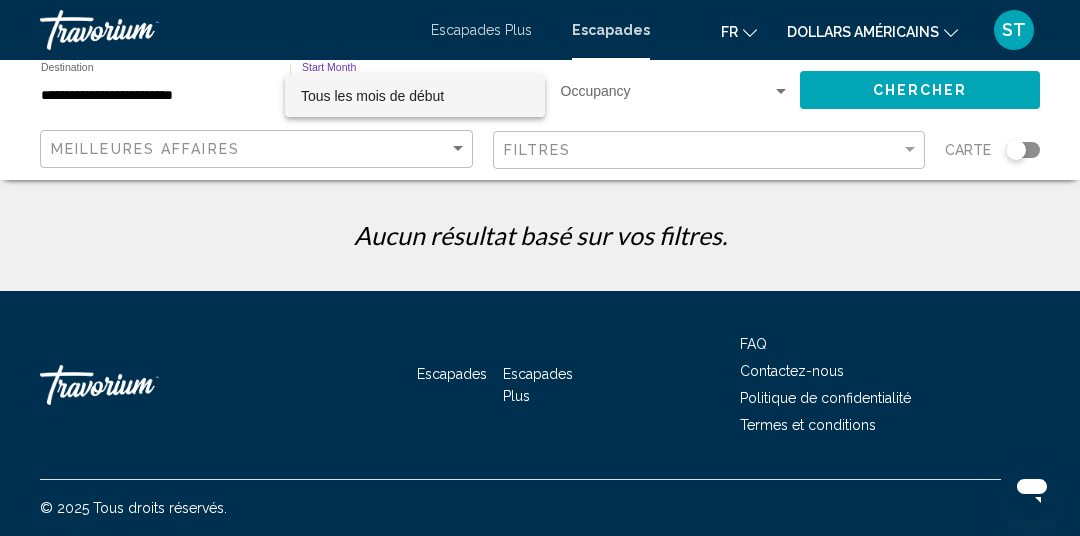 click at bounding box center (540, 268) 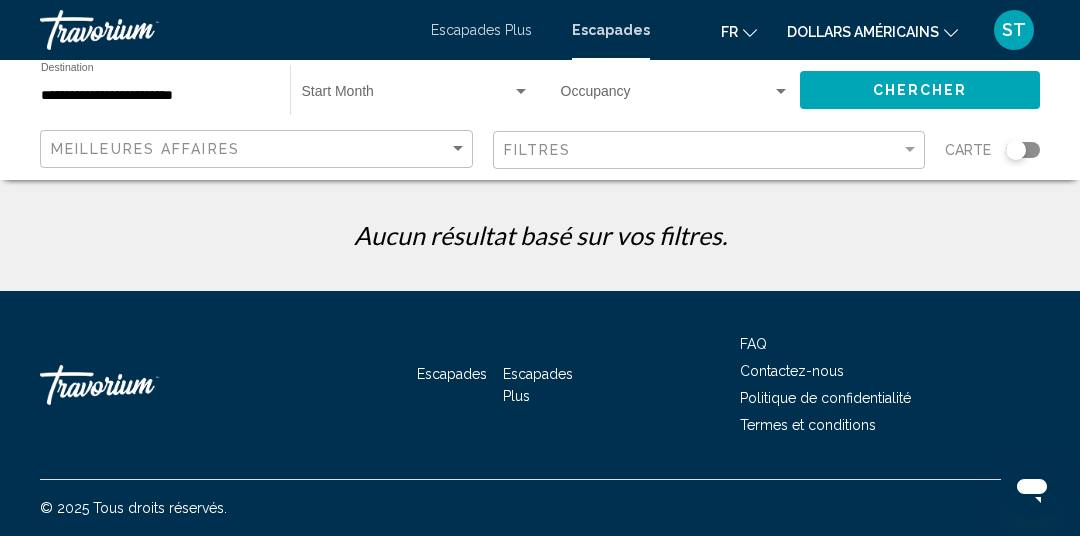 click at bounding box center [407, 96] 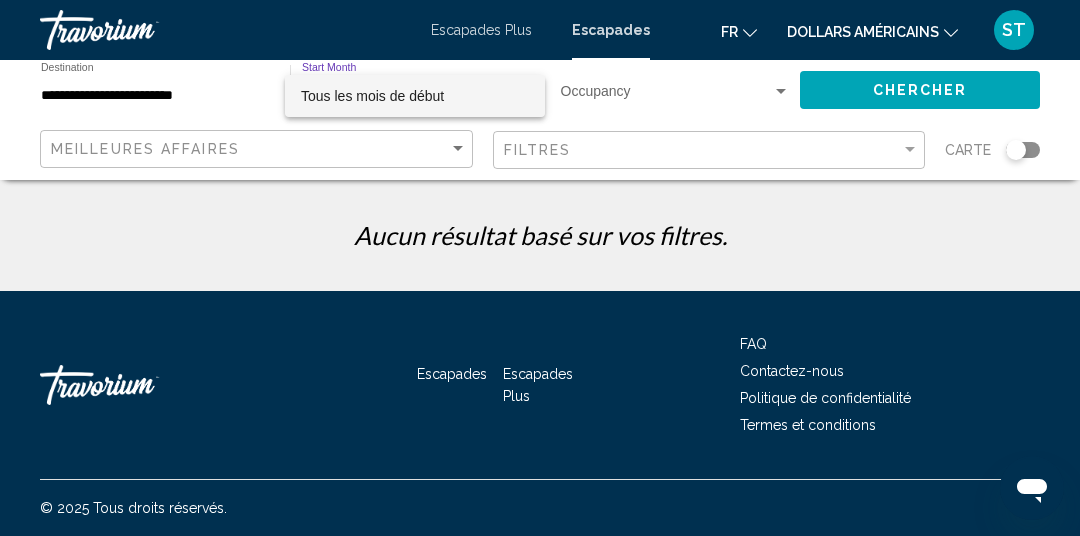 click at bounding box center [540, 268] 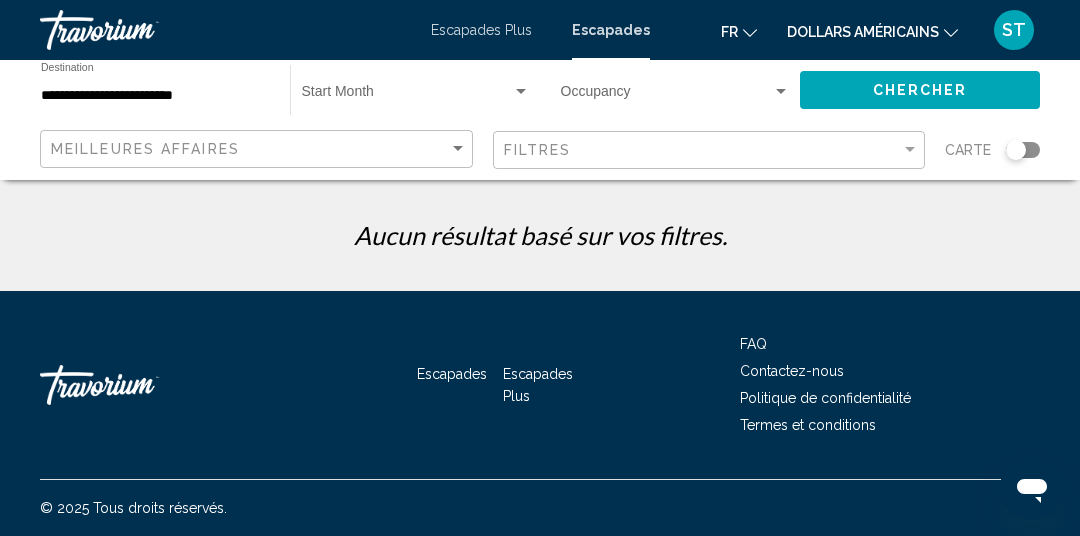 click on "**********" at bounding box center [155, 96] 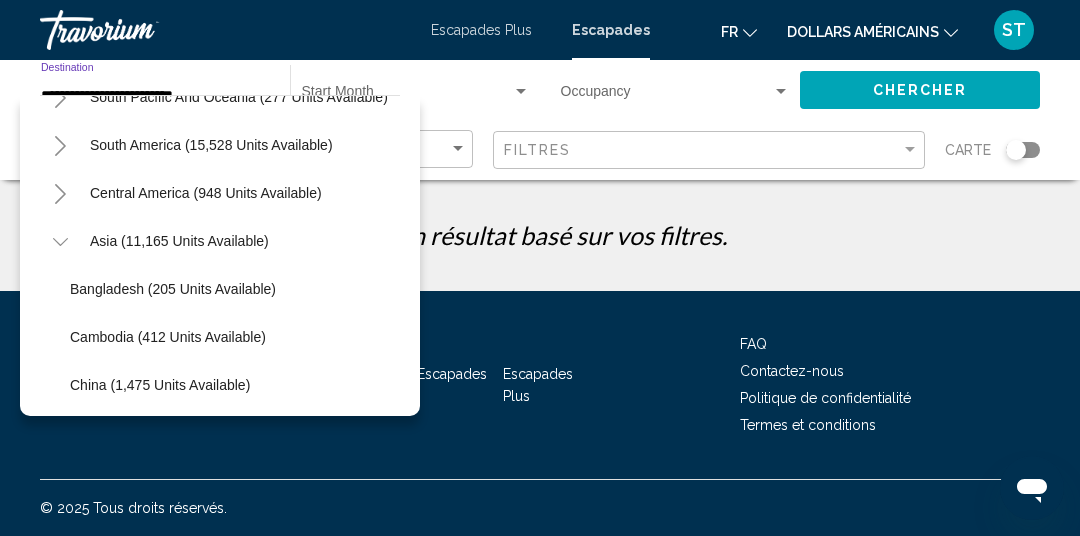 scroll, scrollTop: 366, scrollLeft: 0, axis: vertical 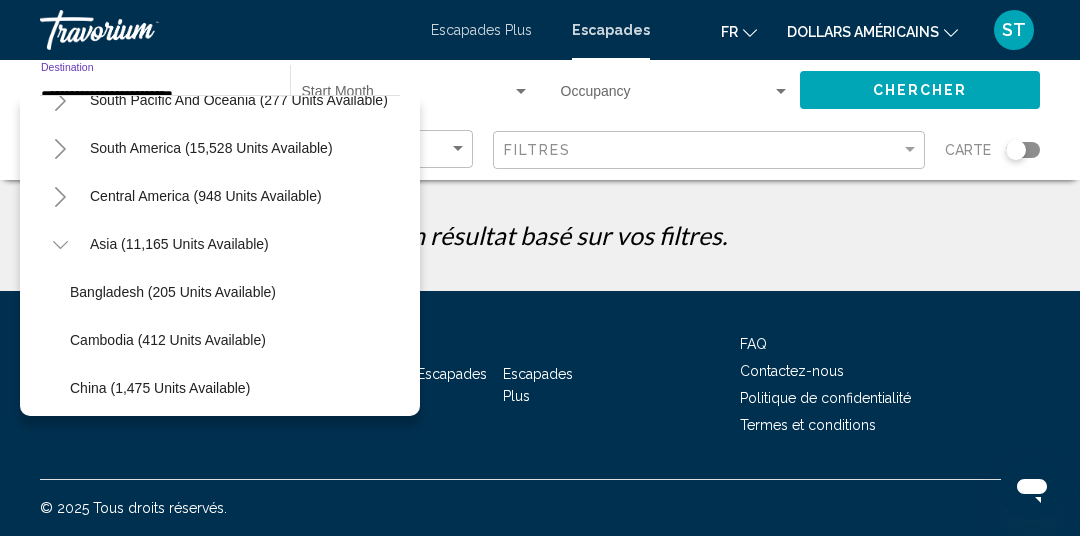click on "**********" 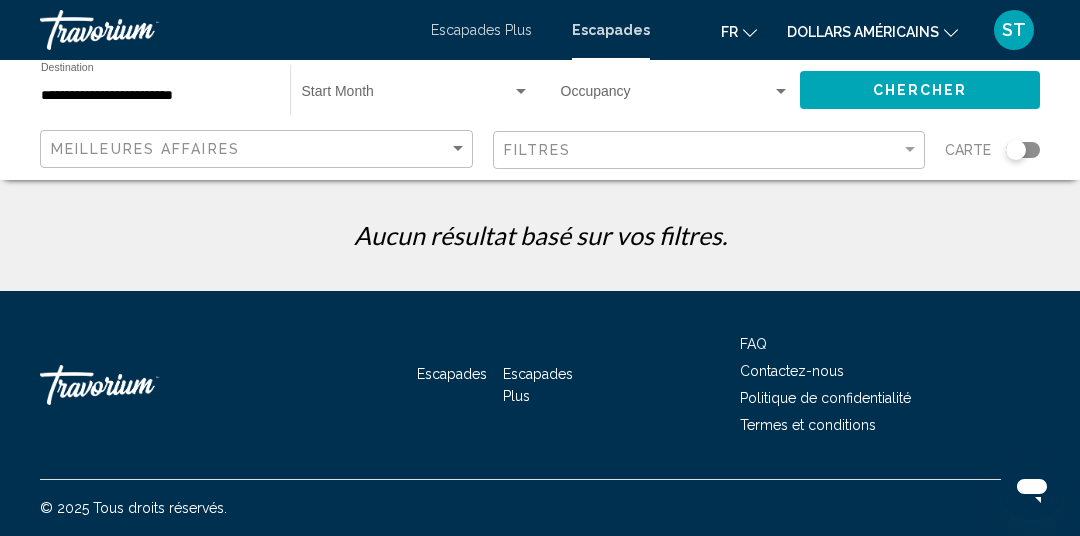 click on "**********" 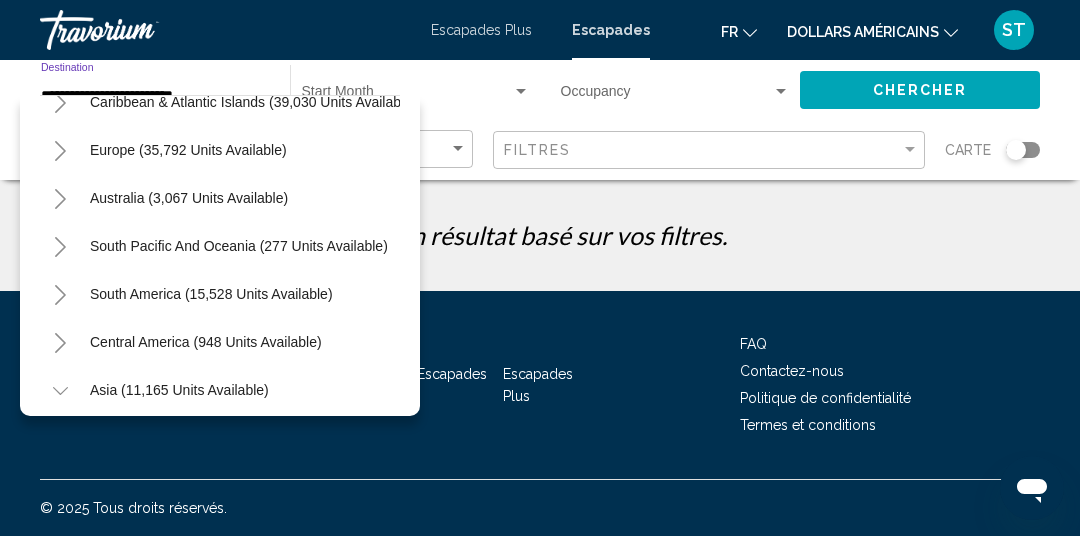 scroll, scrollTop: 212, scrollLeft: 0, axis: vertical 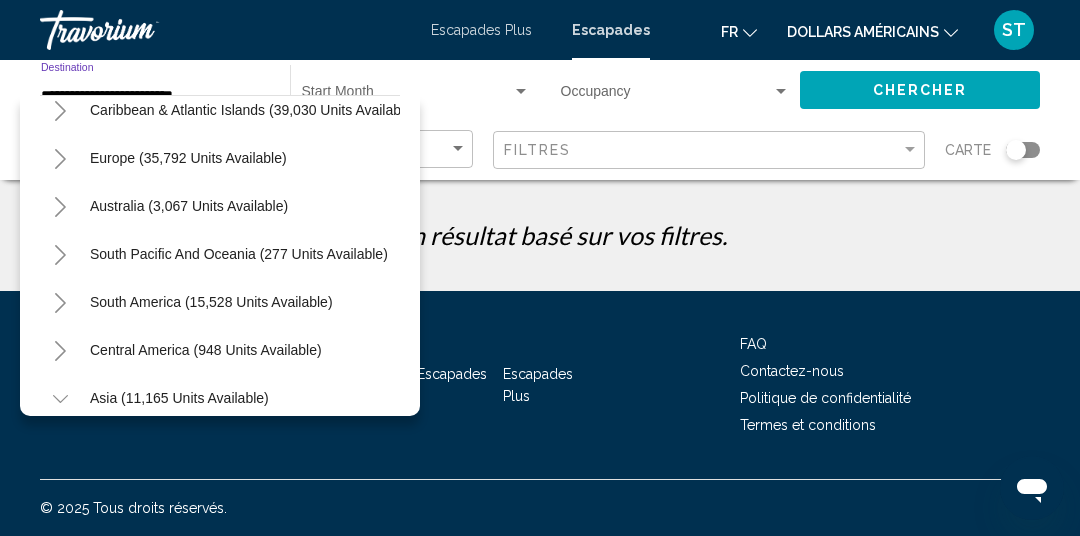 click on "Europe (35,792 units available)" at bounding box center [189, 206] 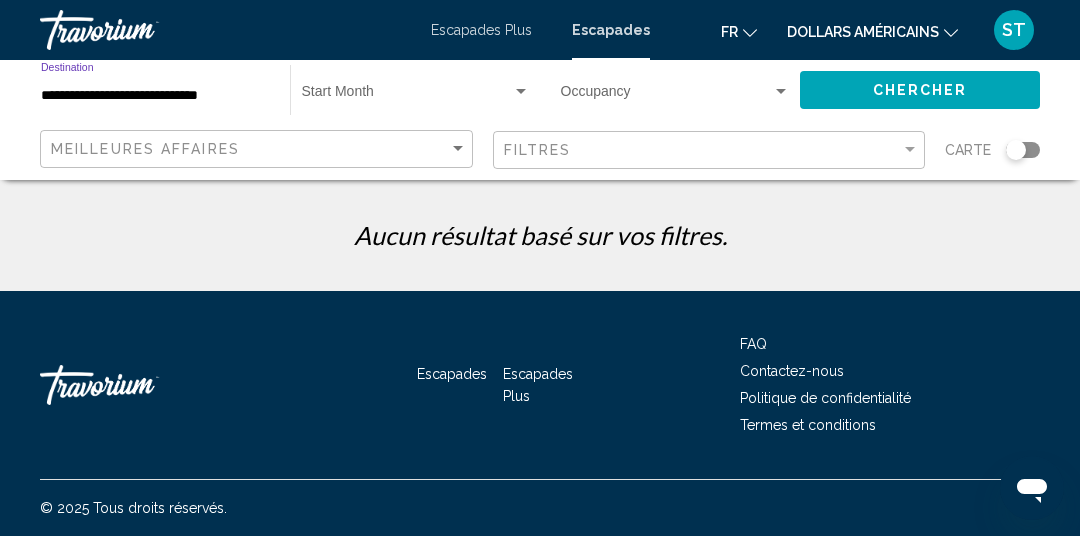 click on "**********" at bounding box center [155, 96] 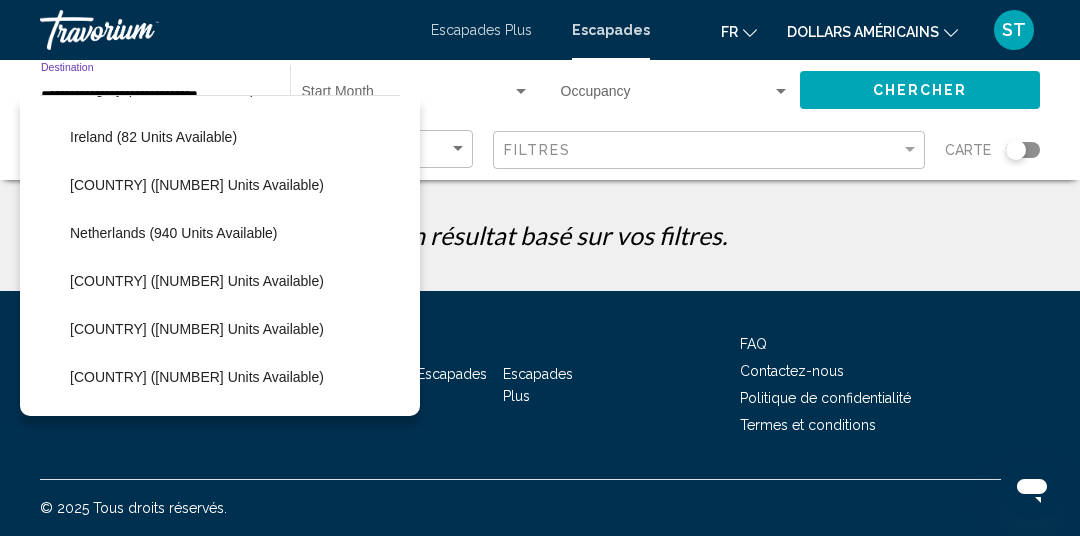 scroll, scrollTop: 762, scrollLeft: 0, axis: vertical 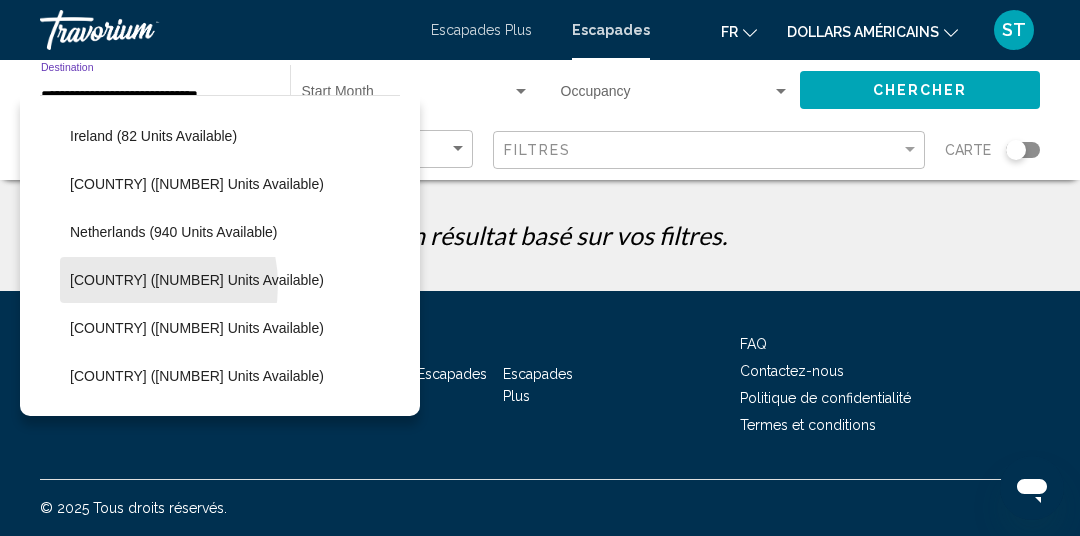 click on "Portugal (4,131 units available)" 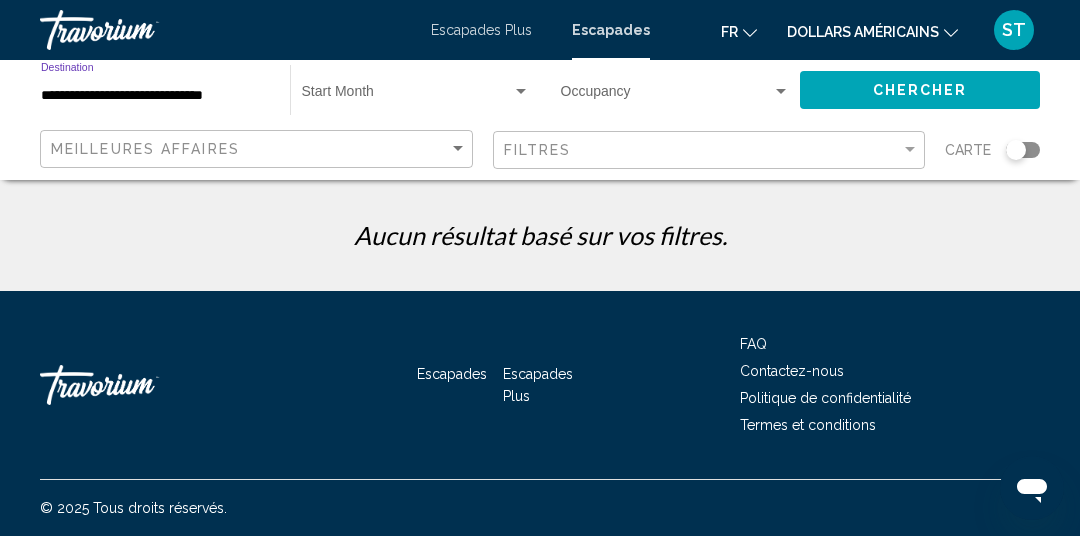click at bounding box center [407, 96] 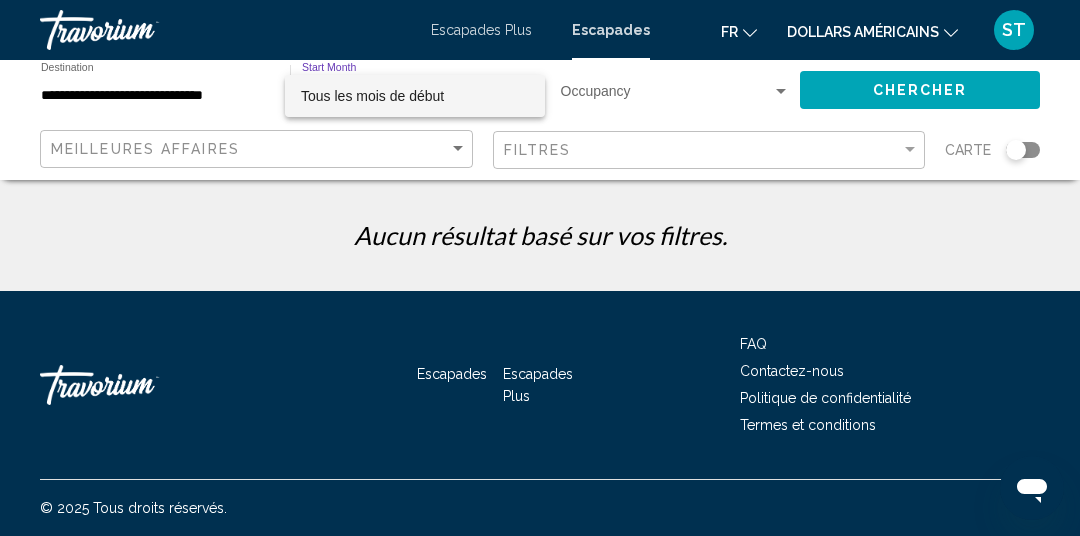 click at bounding box center [540, 268] 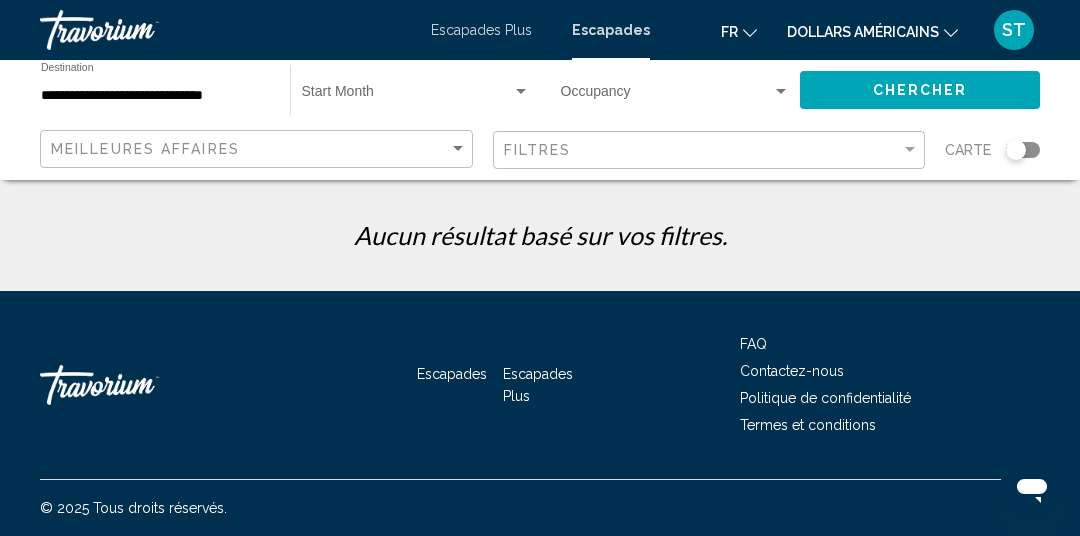click on "**********" at bounding box center (155, 96) 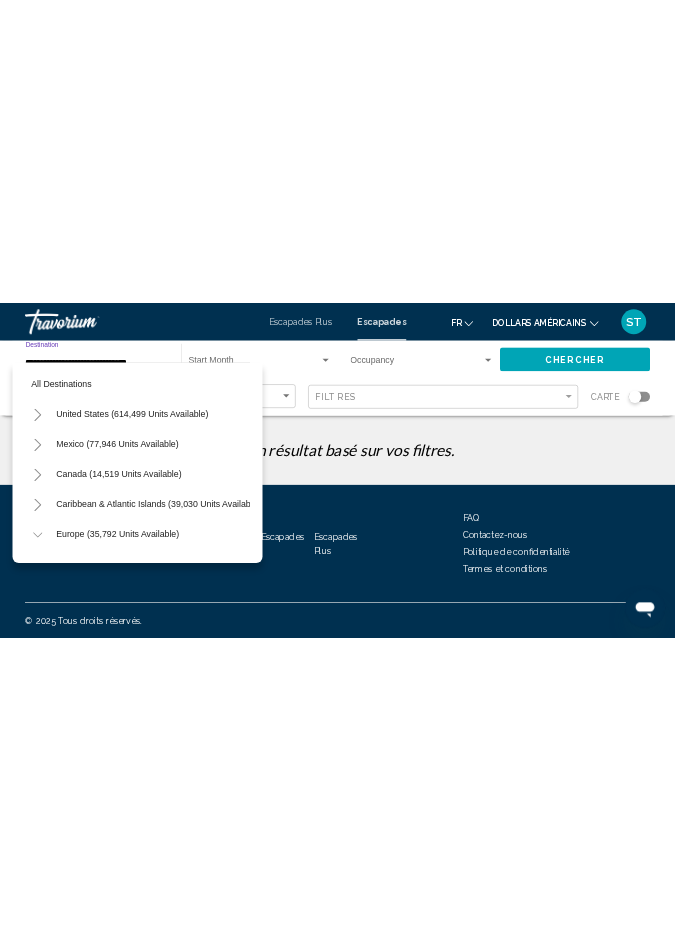 scroll, scrollTop: 790, scrollLeft: 0, axis: vertical 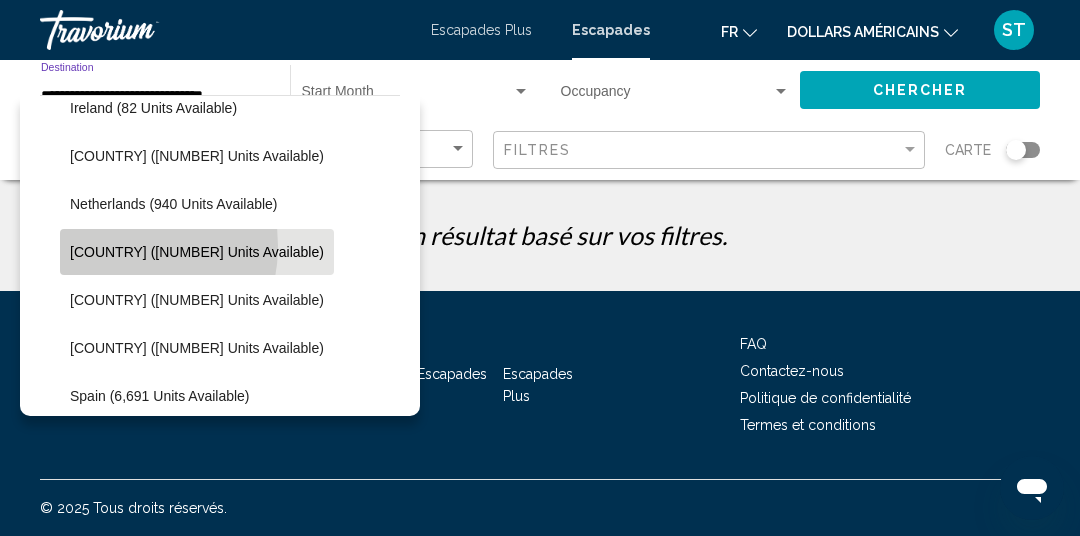 click on "Portugal (4,131 units available)" 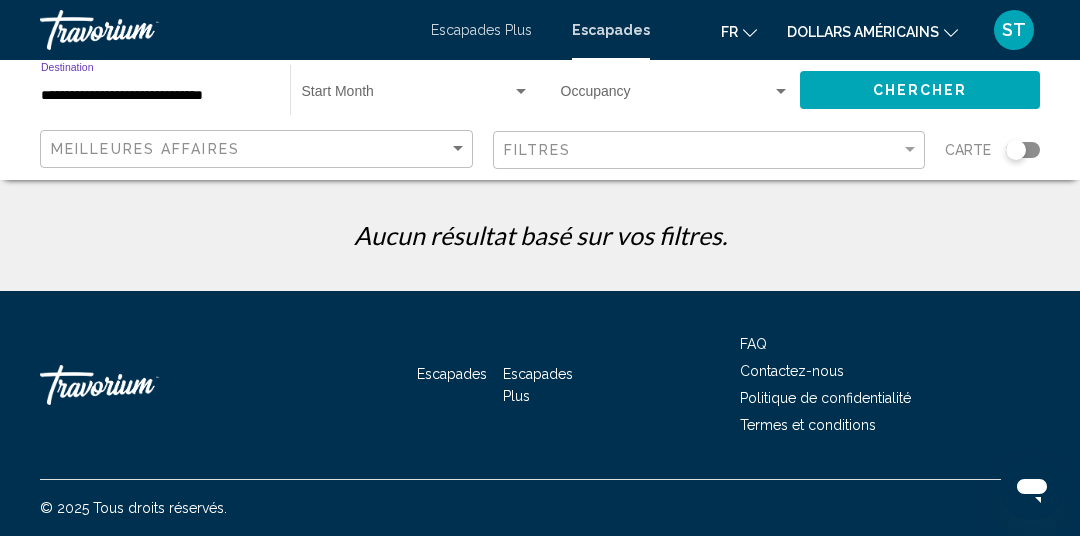 click at bounding box center [407, 96] 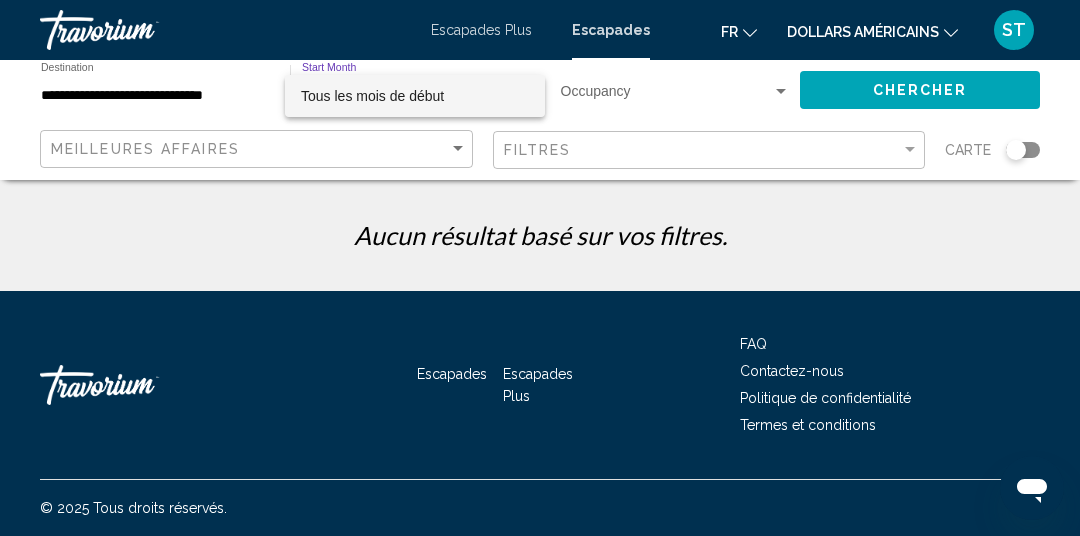 click on "Tous les mois de début" at bounding box center [372, 96] 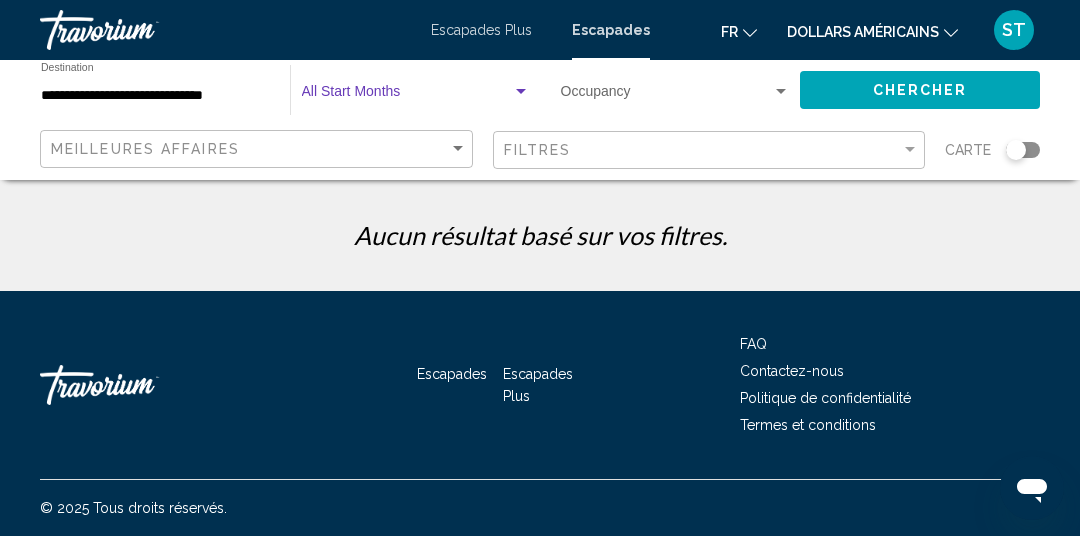 click at bounding box center [666, 96] 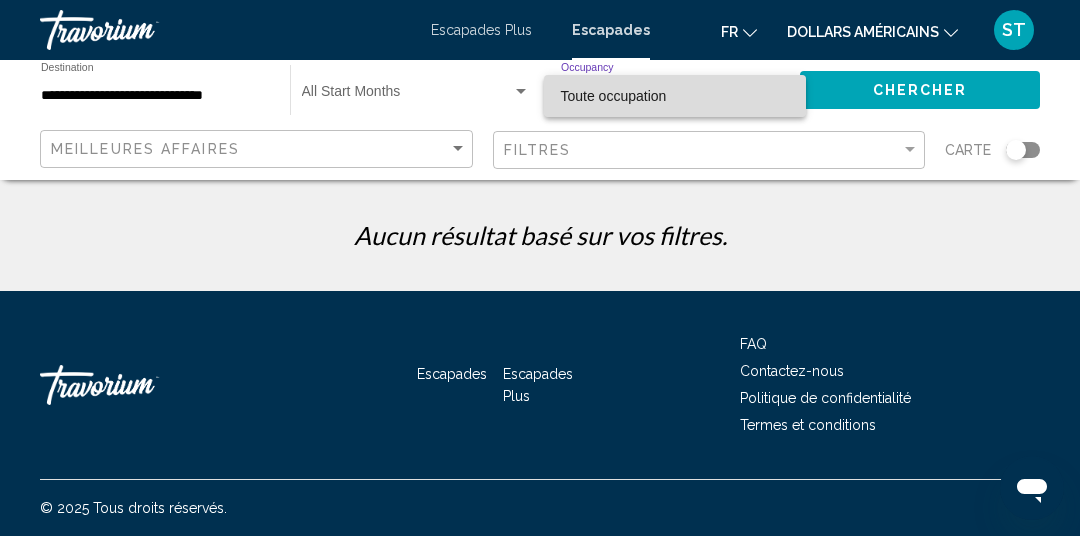 click on "Toute occupation" at bounding box center (674, 96) 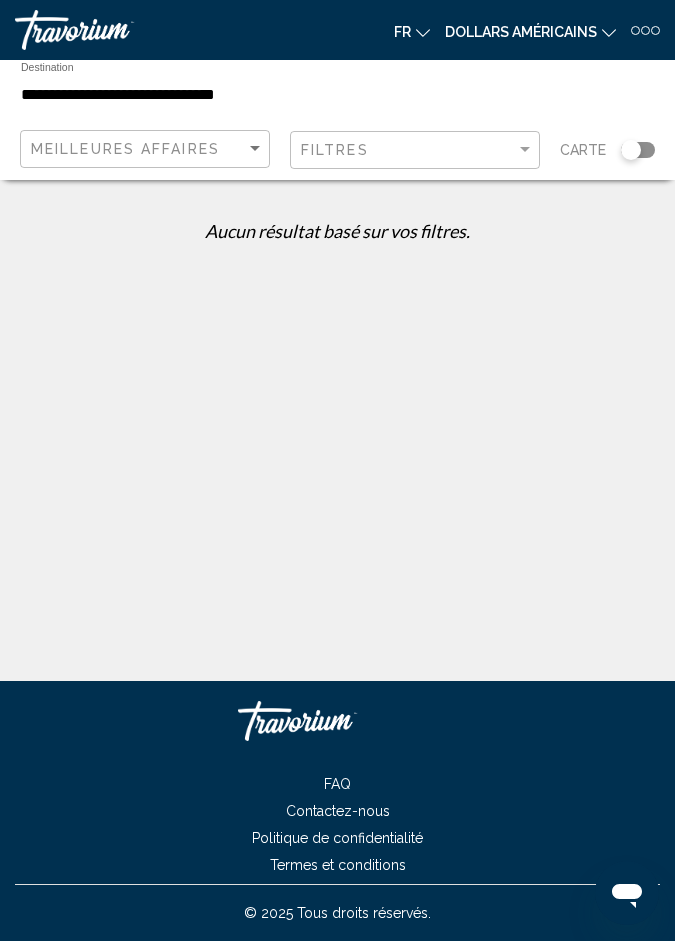click on "**********" at bounding box center [229, 95] 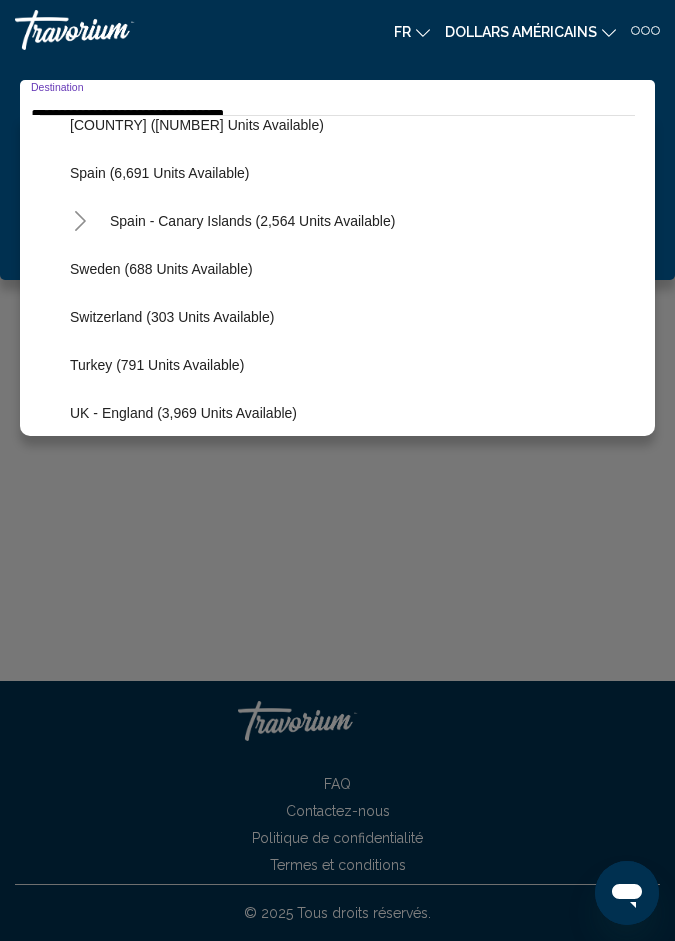 scroll, scrollTop: 1040, scrollLeft: 0, axis: vertical 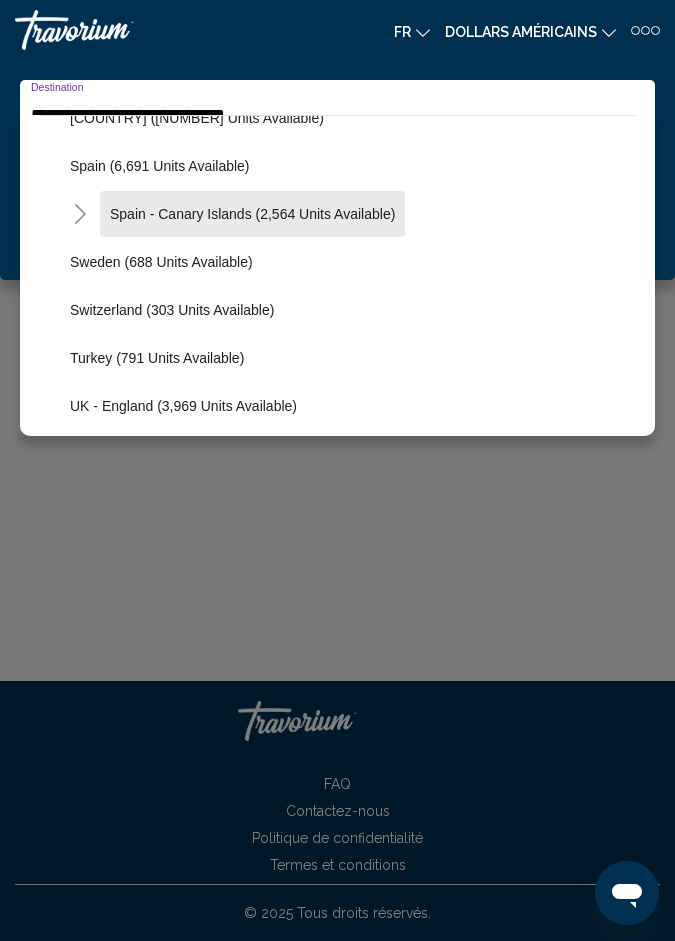 click on "Spain - Canary Islands (2,564 units available)" 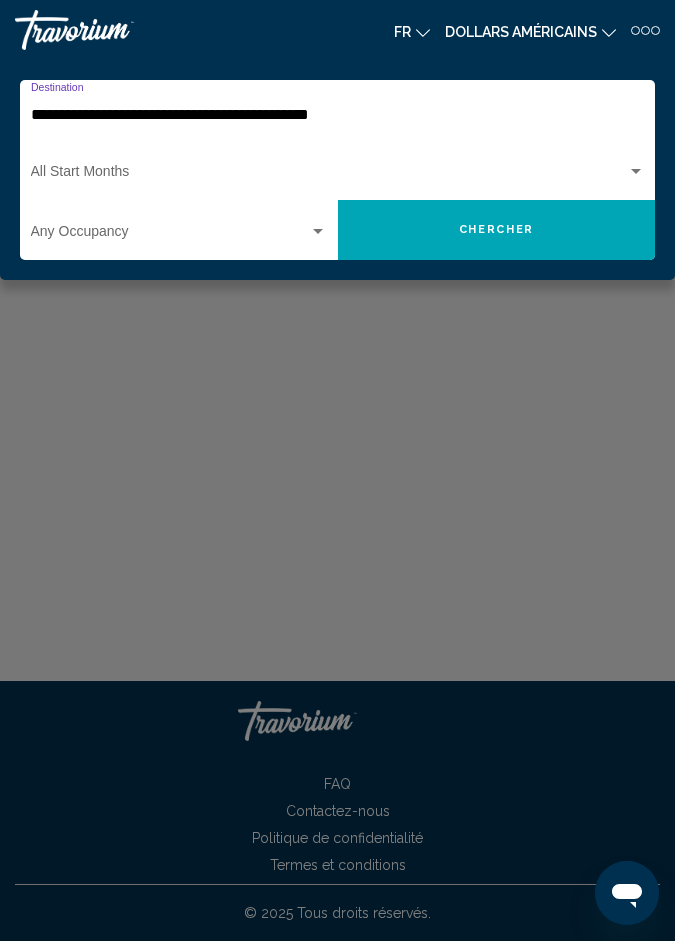 click at bounding box center (329, 176) 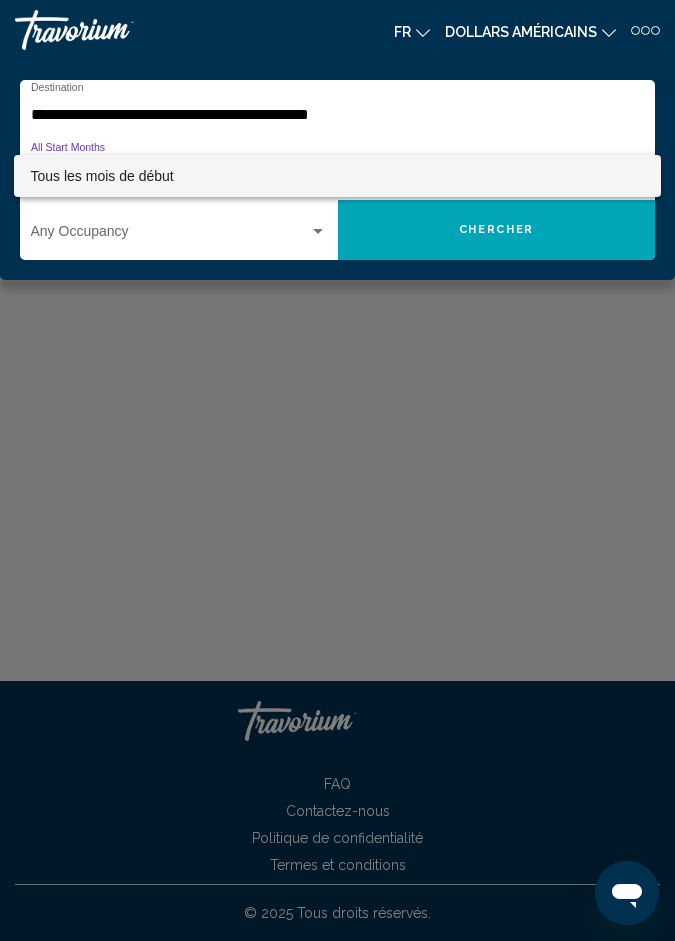 click at bounding box center [337, 470] 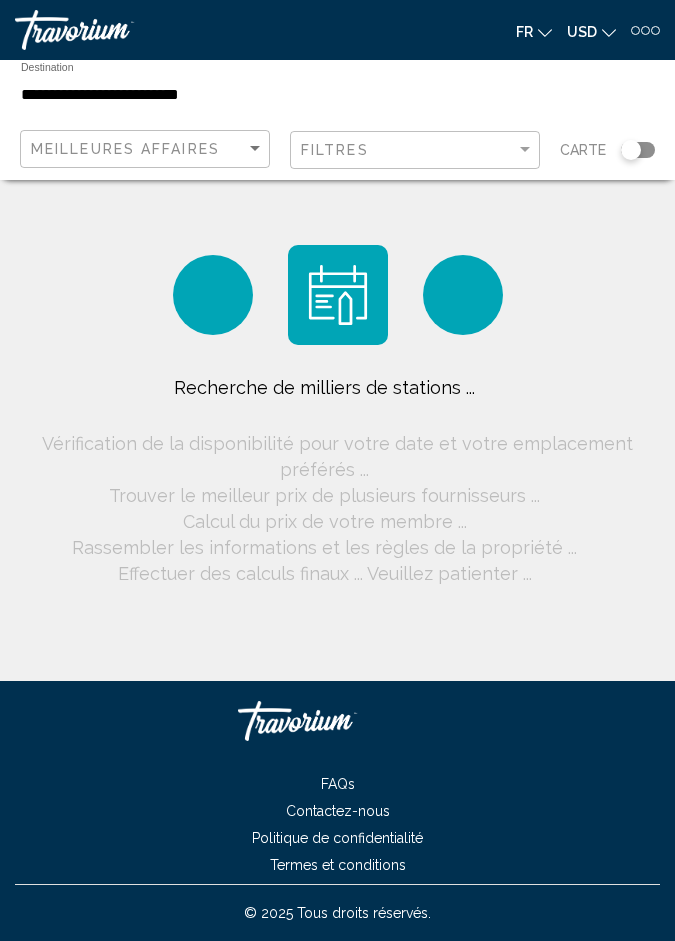 scroll, scrollTop: 0, scrollLeft: 0, axis: both 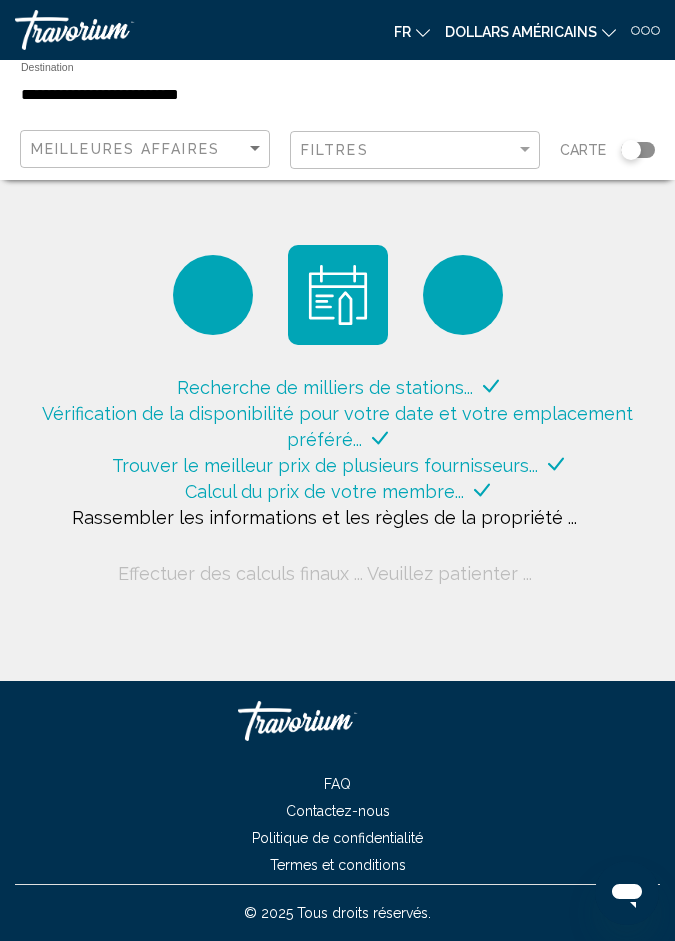 click on "**********" at bounding box center (229, 95) 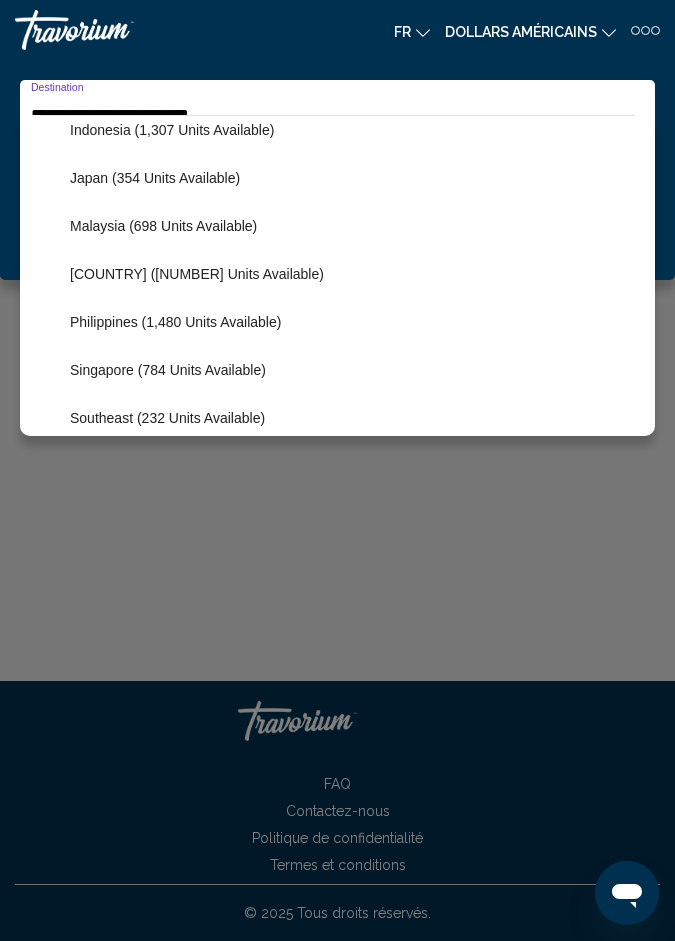 scroll, scrollTop: 729, scrollLeft: 0, axis: vertical 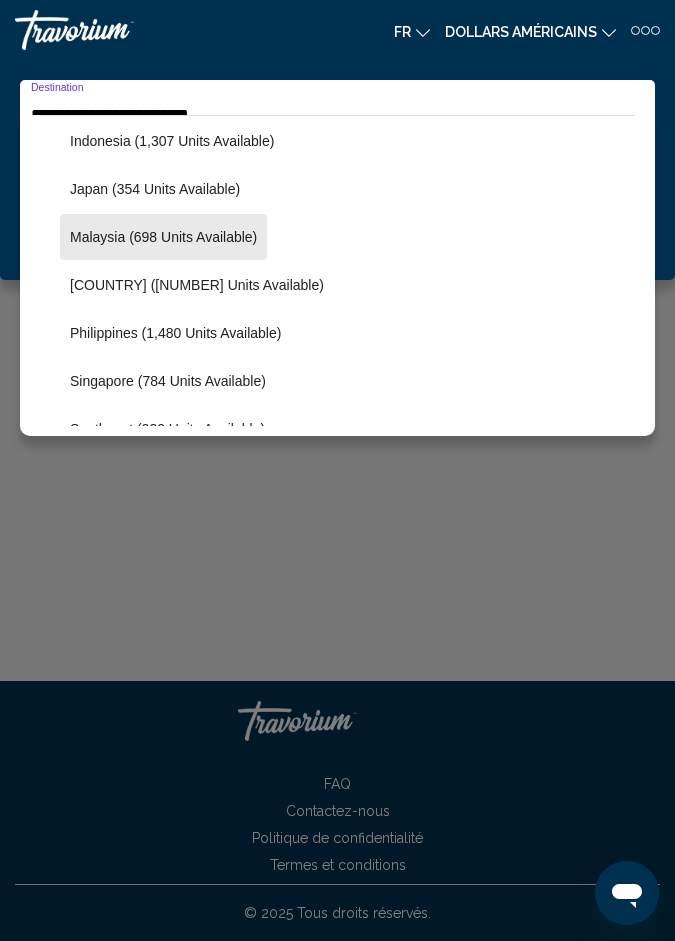 click on "Malaysia (698 units available)" 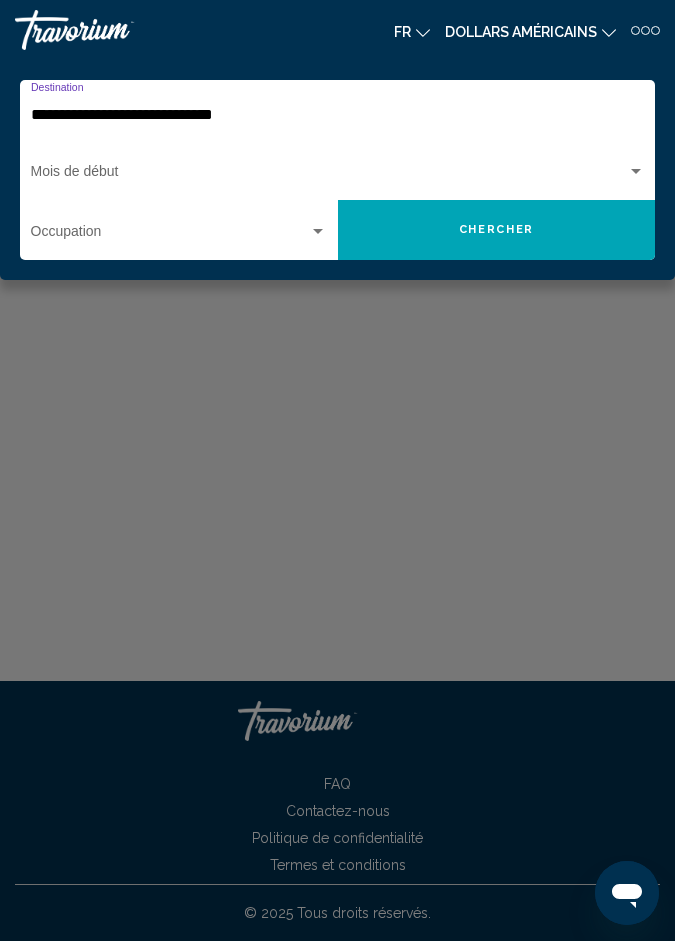 click at bounding box center (329, 176) 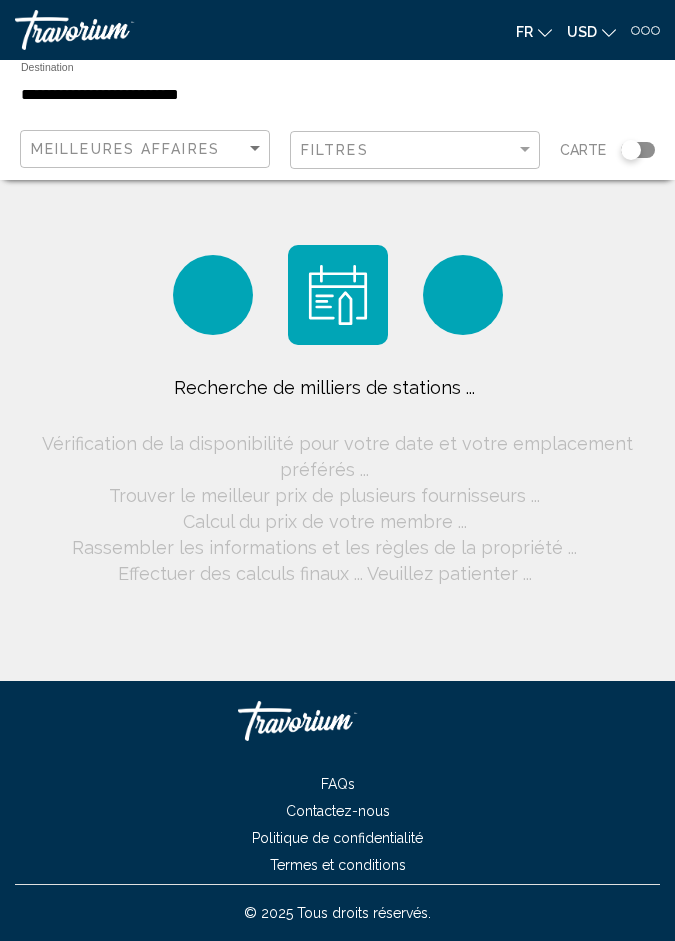 scroll, scrollTop: 0, scrollLeft: 0, axis: both 